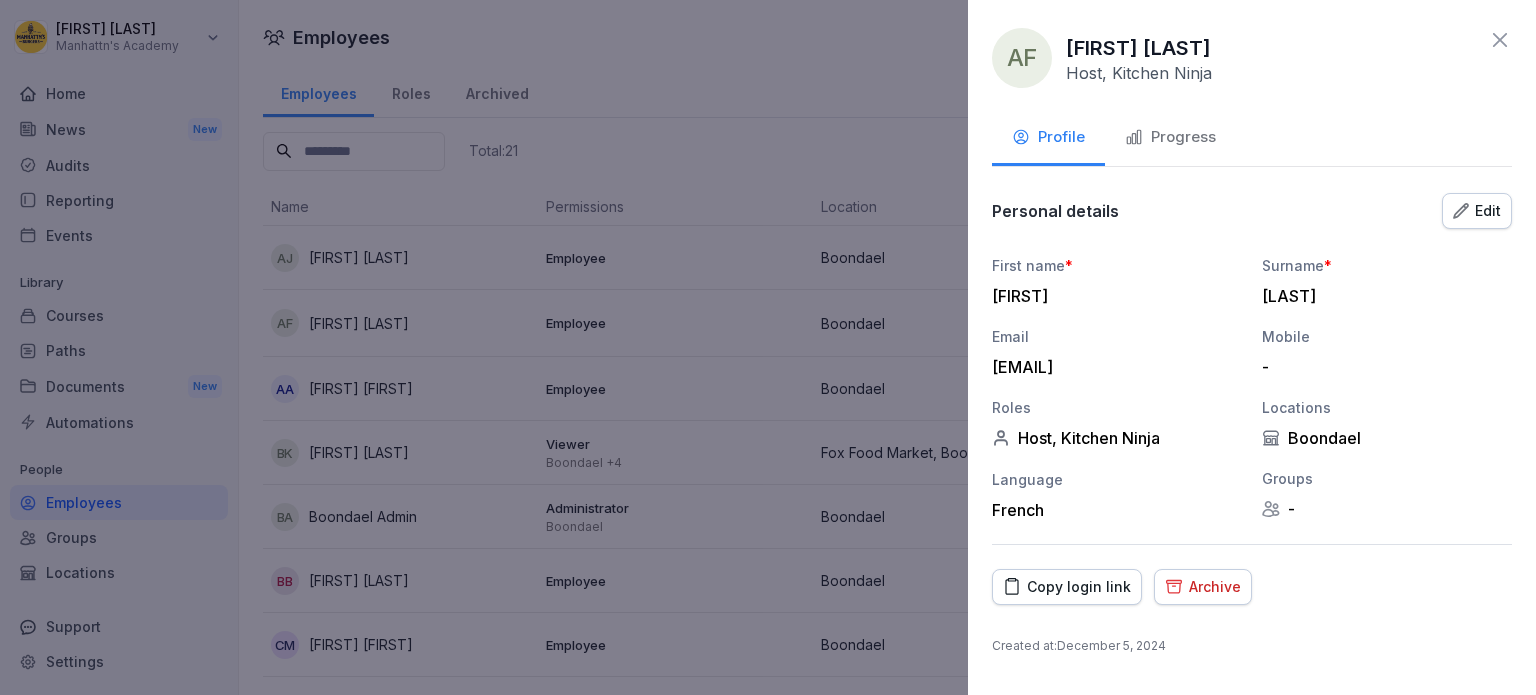 scroll, scrollTop: 0, scrollLeft: 0, axis: both 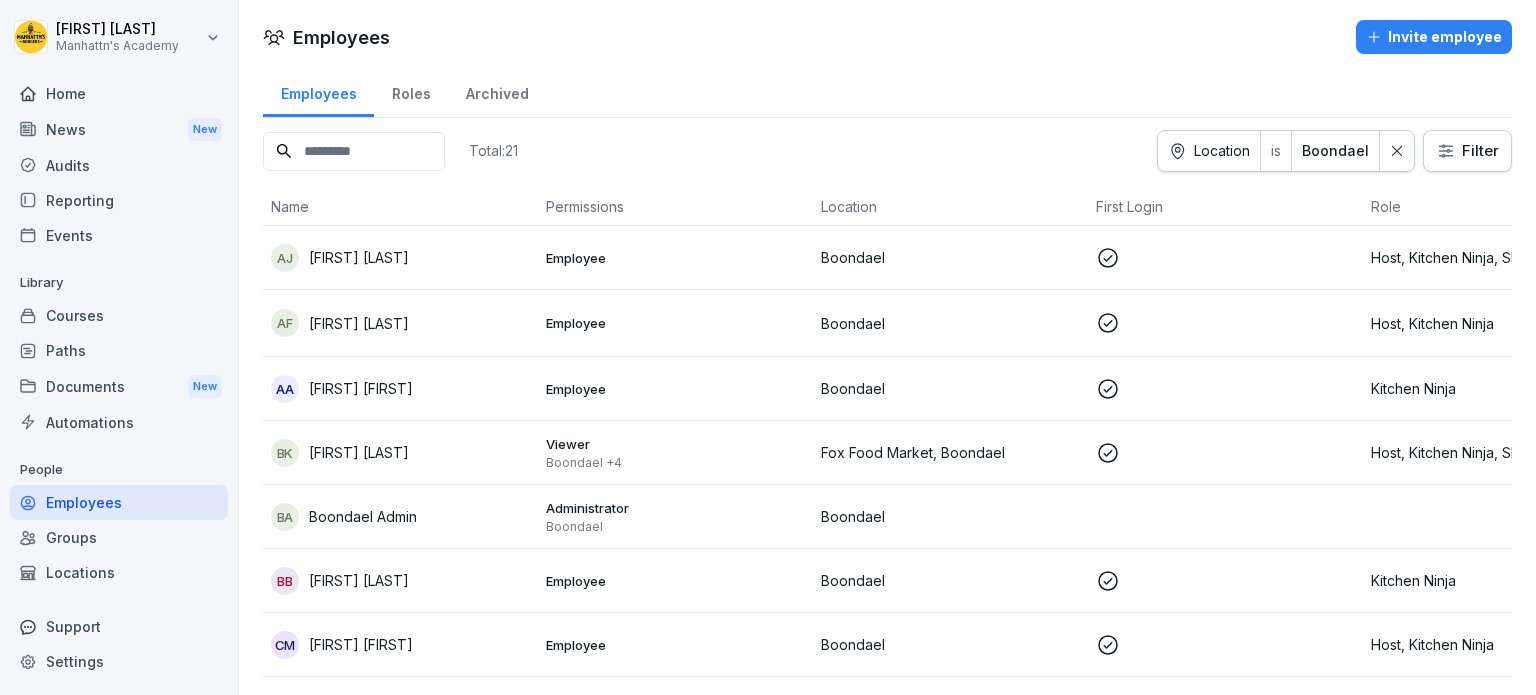 click on "Employees" at bounding box center [119, 502] 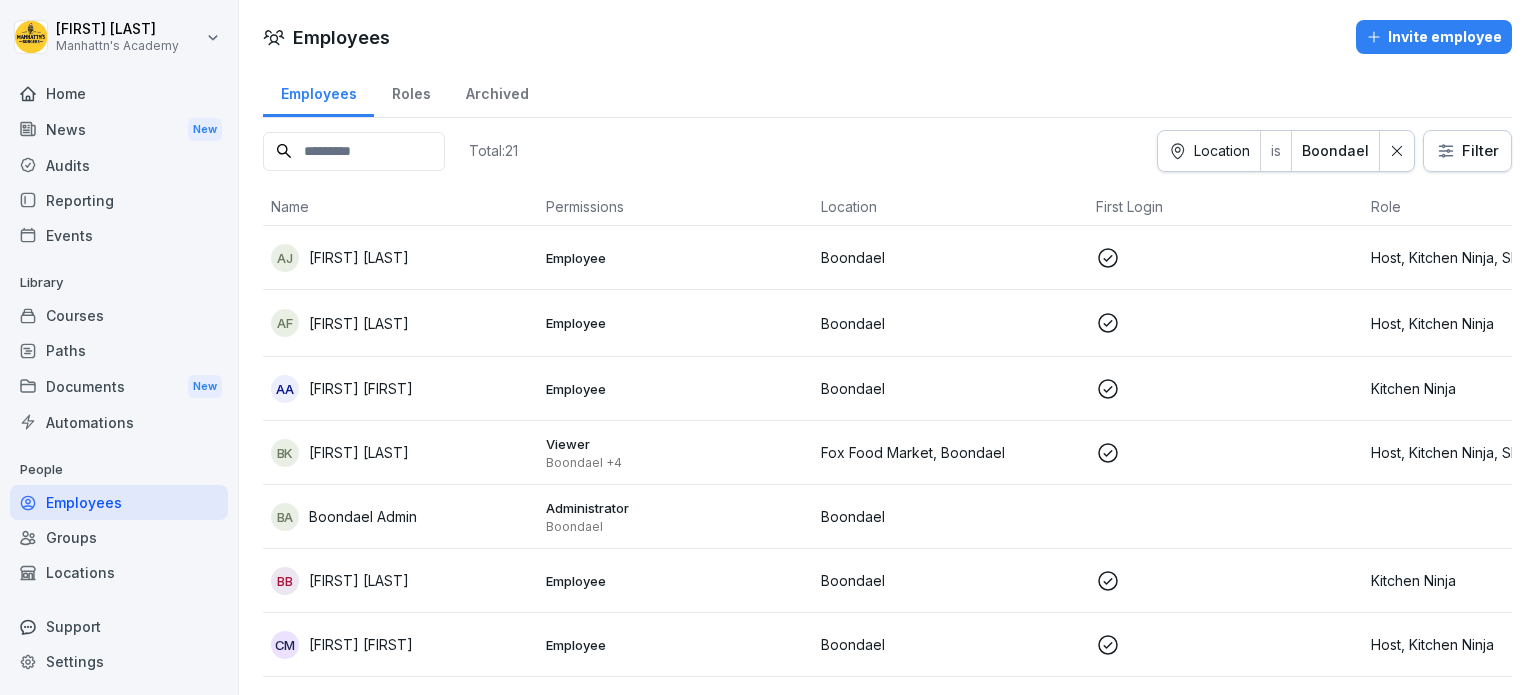 click on "Employees Invite employee Employees Roles Archived Total:  21 Location is Boondael Filter Name Permissions Location First Login Role AJ [FIRST] [LAST] Employee Boondael Host, Kitchen Ninja, Shift Leader AF [FIRST] [LAST] Employee Boondael Kitchen Ninja AA [FIRST] [LAST] Employee Boondael Kitchen Ninja BK [FIRST] [LAST] Viewer Boondael   +4 Fox Food Market, Boondael Host, Kitchen Ninja, Shift Leader, RGM BA Boondael Admin Administrator Boondael   Boondael BB [FIRST] [LAST] Employee Boondael Kitchen Ninja CM [FIRST] [LAST] Employee Boondael Host CC [FIRST] [LAST] Employee Boondael Host C [FIRST] [LAST] Employee Boondael Host, Kitchen Ninja, Shift Leader DM [FIRST] [LAST] Employee Boondael Host EC [FIRST] [LAST] Employee Boondael Host FF [FIRST] [LAST] Employee Boondael HL JJ" at bounding box center (768, 347) 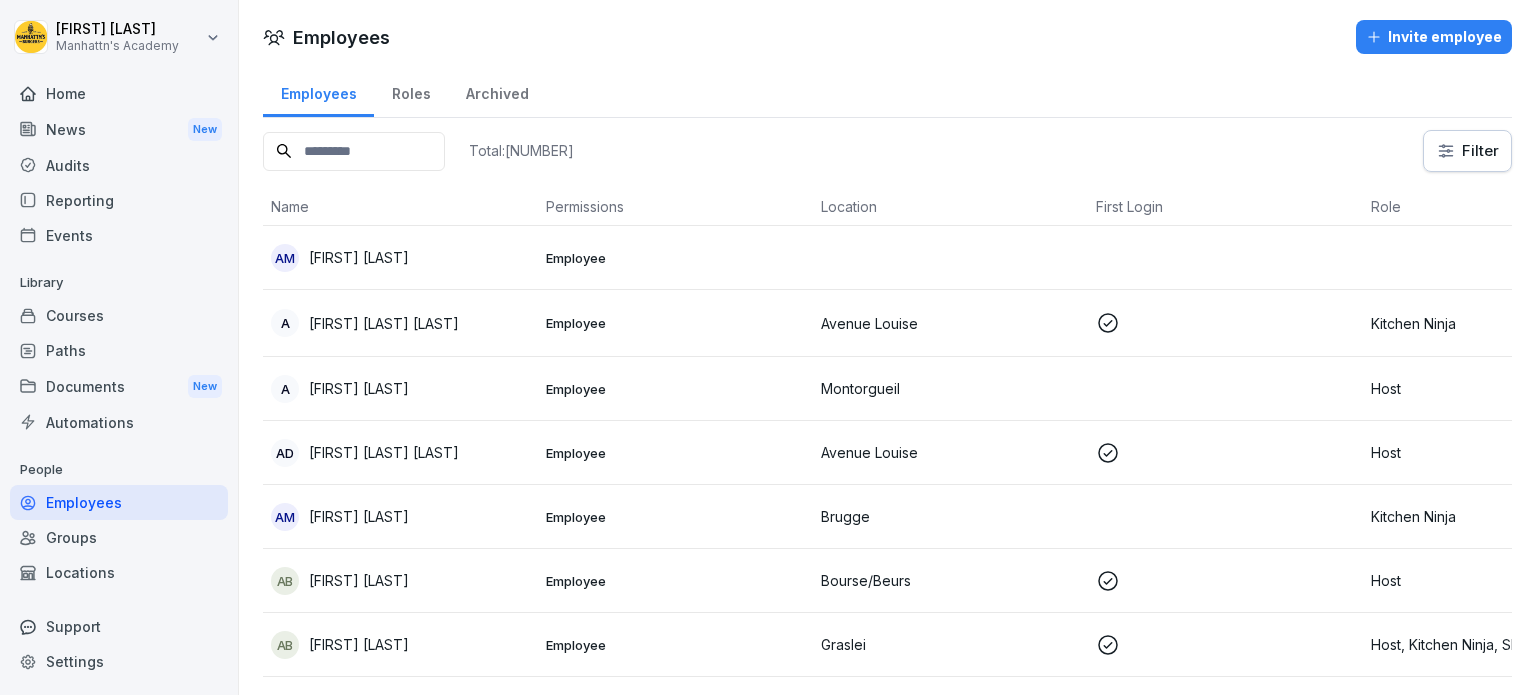 click on "Reporting" at bounding box center [119, 200] 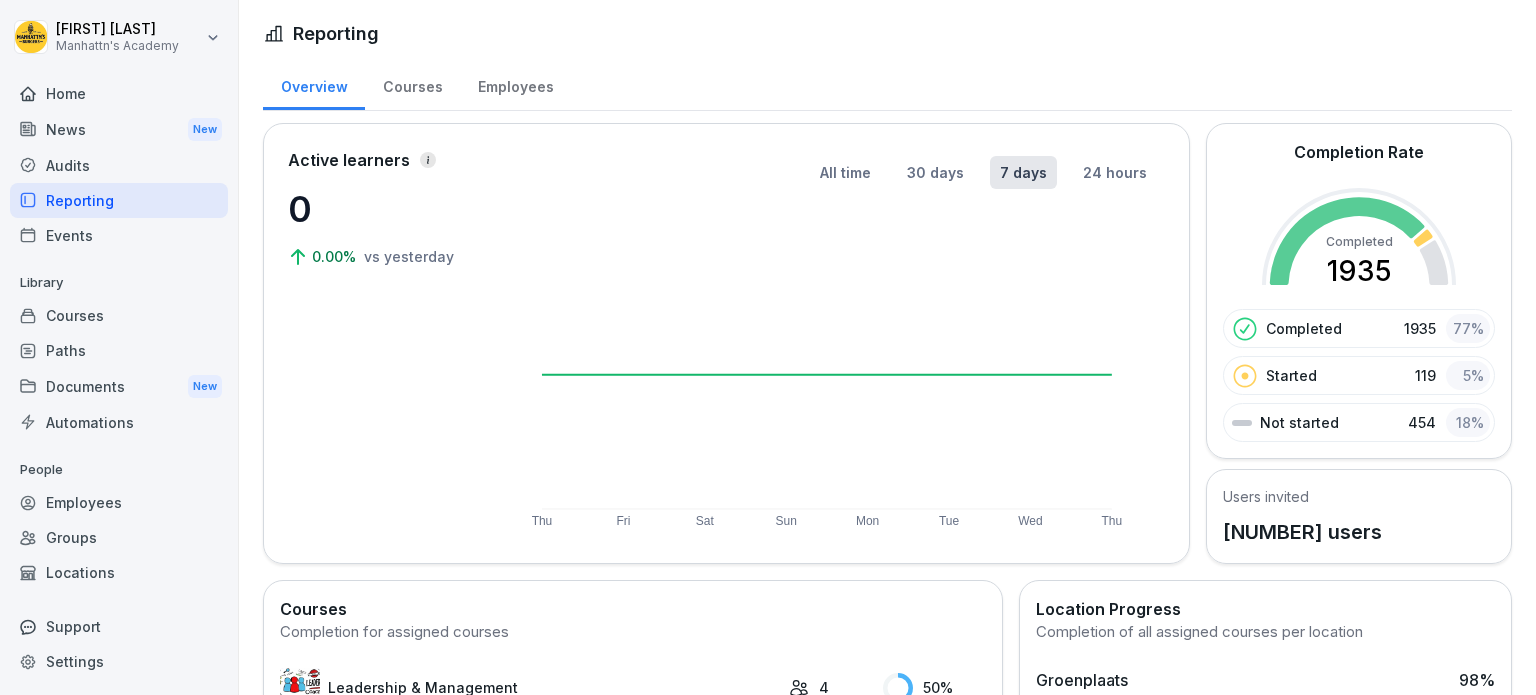 click on "Employees" at bounding box center (515, 84) 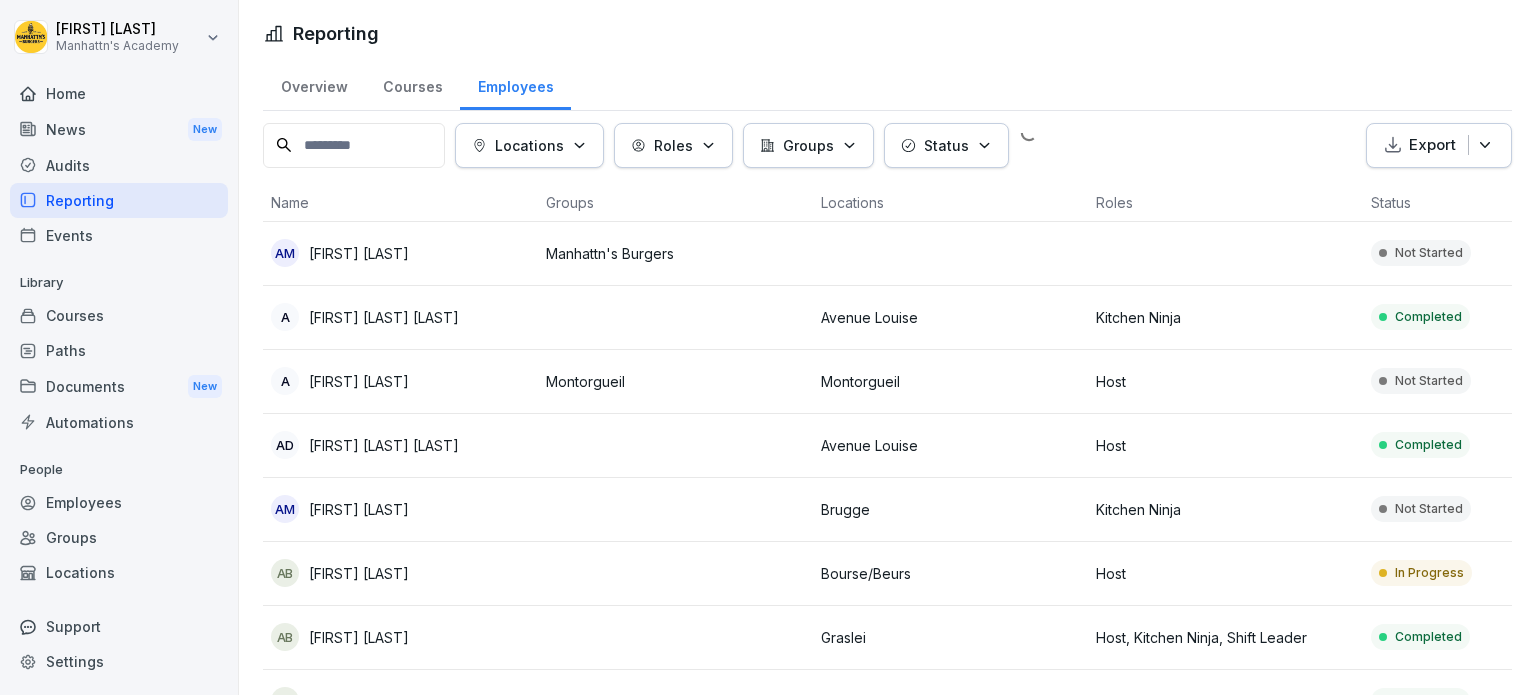 click on "Employees" at bounding box center (515, 84) 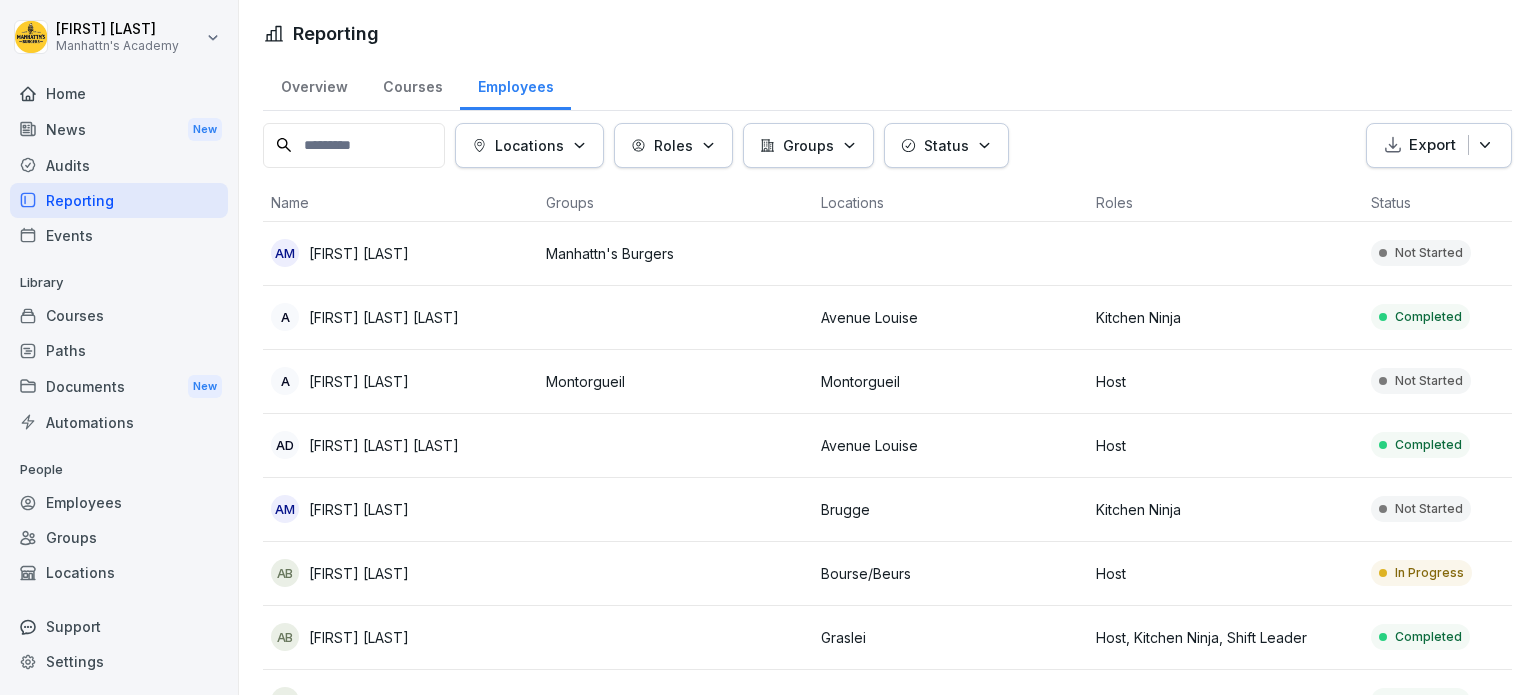 click on "Status" at bounding box center [946, 145] 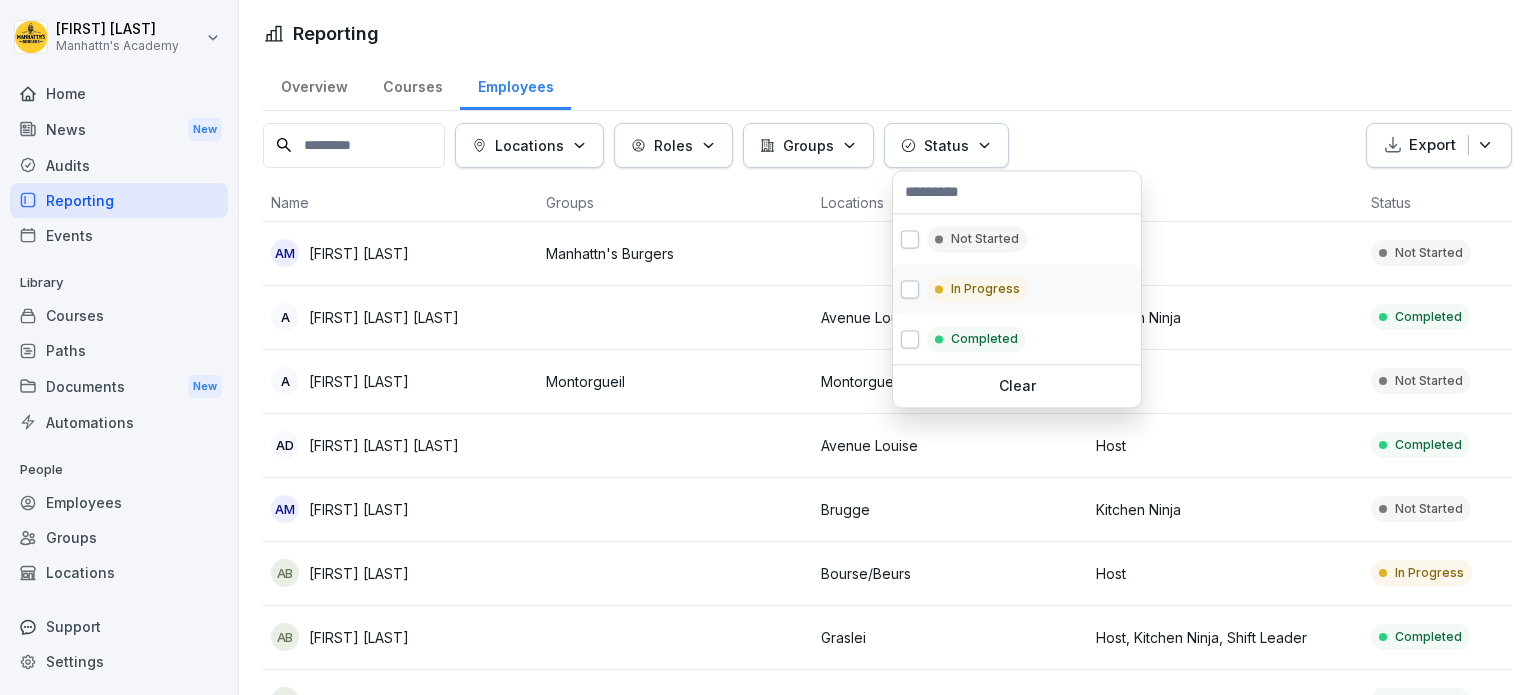 click at bounding box center [910, 289] 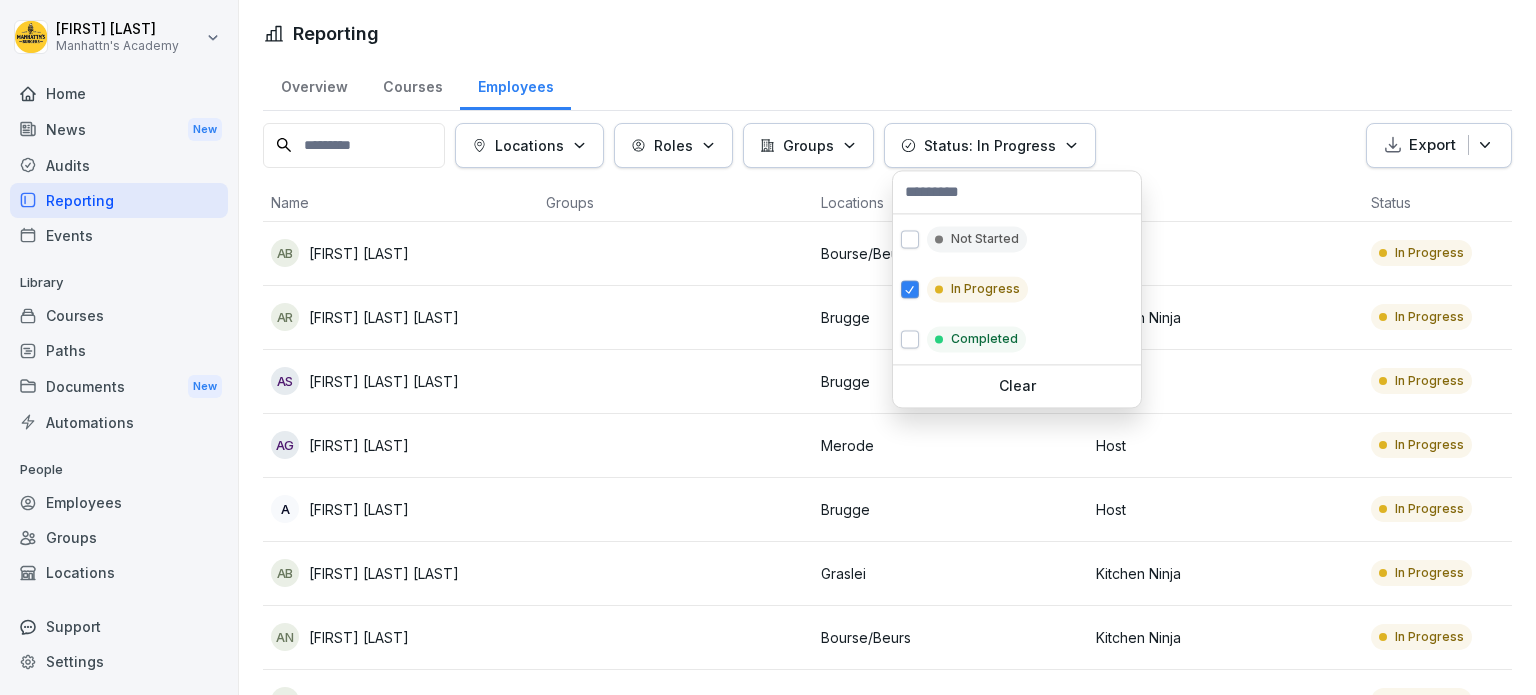 click on "Reporting Overview Courses Employees Locations Roles Groups Status: In Progress Export Name Groups Locations Roles Status Progress AB [FIRST] [LAST] Bourse/Beurs Host In Progress 90 % Ar [FIRST] [LAST] Brugge Kitchen Ninja In Progress 96 % AS [FIRST] [LAST] Brugge Host In Progress 90 % AG [FIRST] [LAST] Merode Host In Progress 58 % A [FIRST] [LAST] Brugge Host In Progress 90 % AB [FIRST] [LAST] [LAST] Kitchen Ninja In Progress 97 % AN [FIRST] [LAST] Bourse/Beurs Kitchen Ninja In Progress 39 % AF [FIRST] [LAST] Brugge Host In Progress 41 % AT [FIRST] [LAST] Tiense St. Leuven Kitchen Ninja In Progress 90 % AB [FIRST] [LAST] Bourse/Beurs Kitchen Ninja In Progress 90 % AS [FIRST] [LAST] Brugge Host In Progress 93 % AS [FIRST] [LAST] Bourse/Beurs Host In Progress 90 % K [FIRST] [LAST] Bourse/Beurs In Progress" at bounding box center [768, 347] 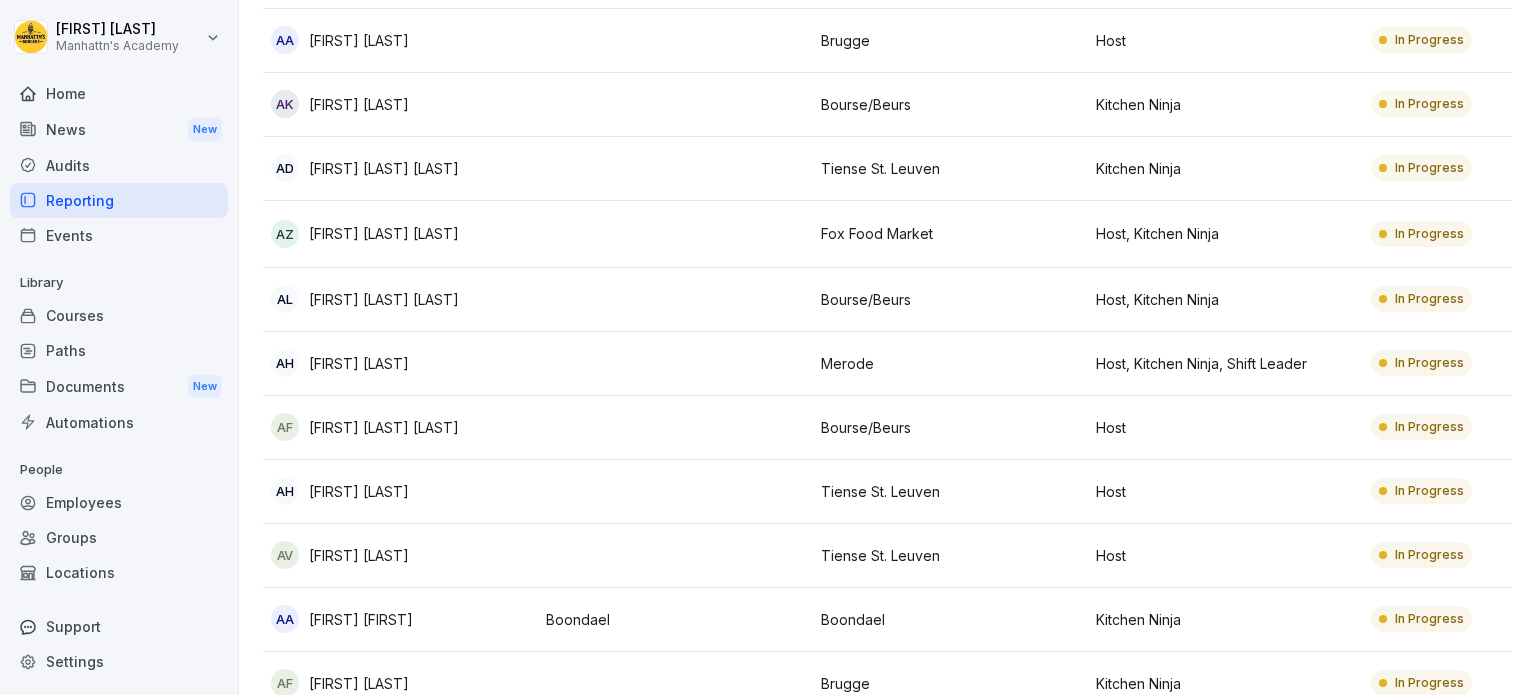 scroll, scrollTop: 1600, scrollLeft: 0, axis: vertical 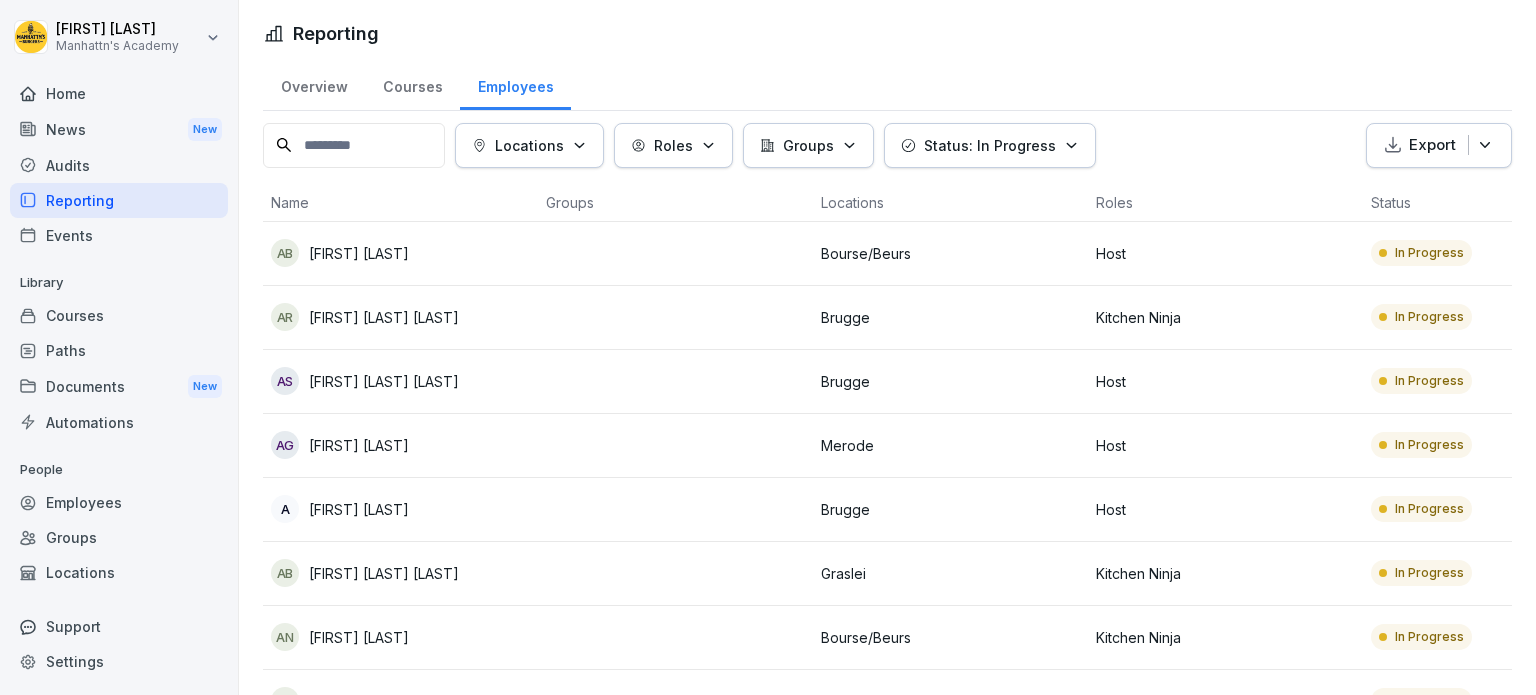 click on "Export" at bounding box center (1432, 145) 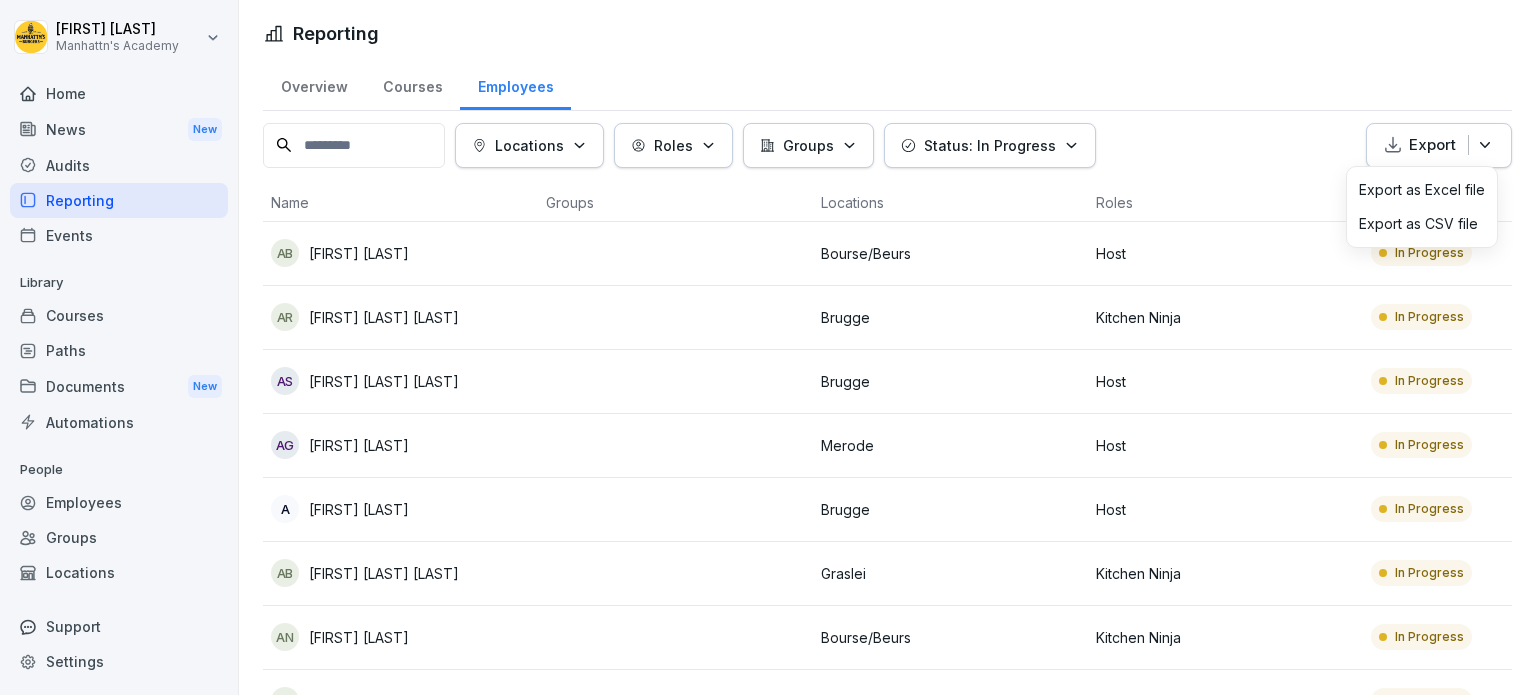 click on "Export as Excel file" at bounding box center [1422, 190] 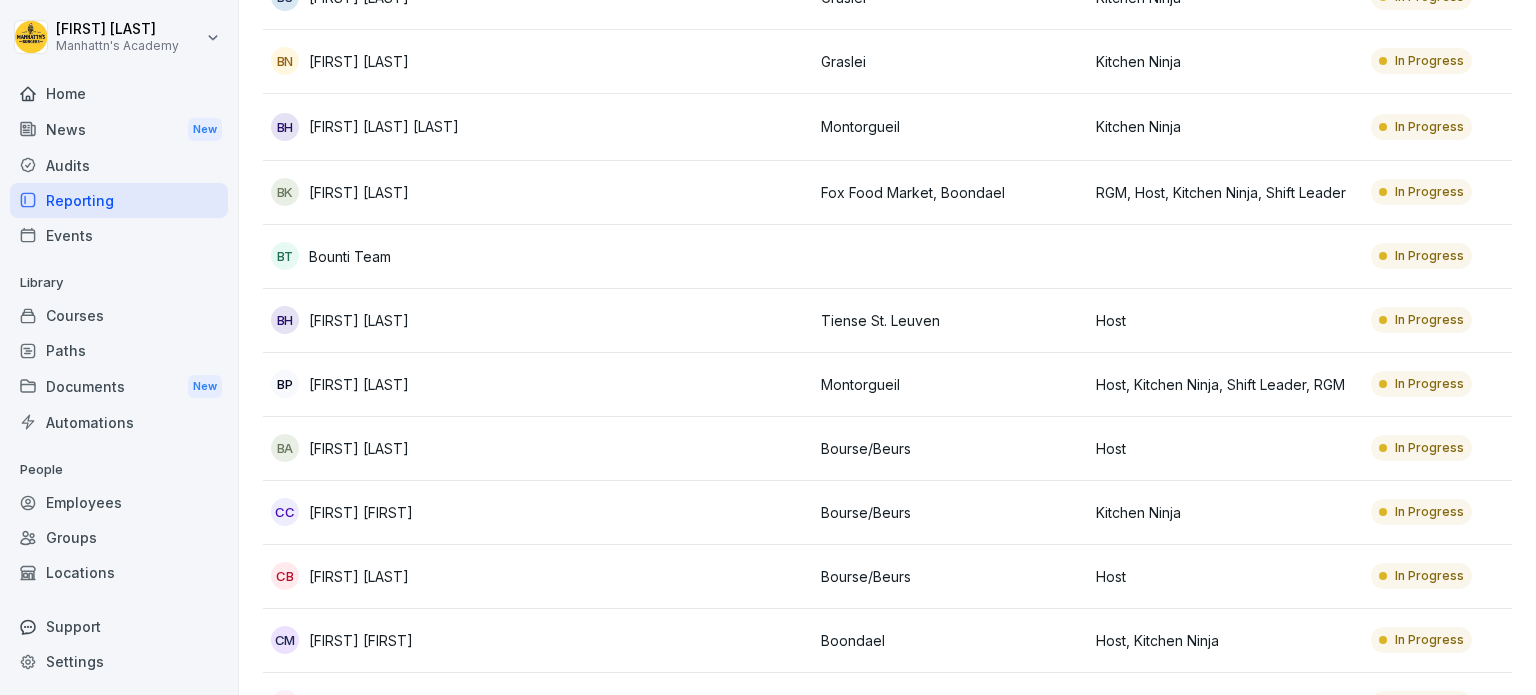 scroll, scrollTop: 2200, scrollLeft: 0, axis: vertical 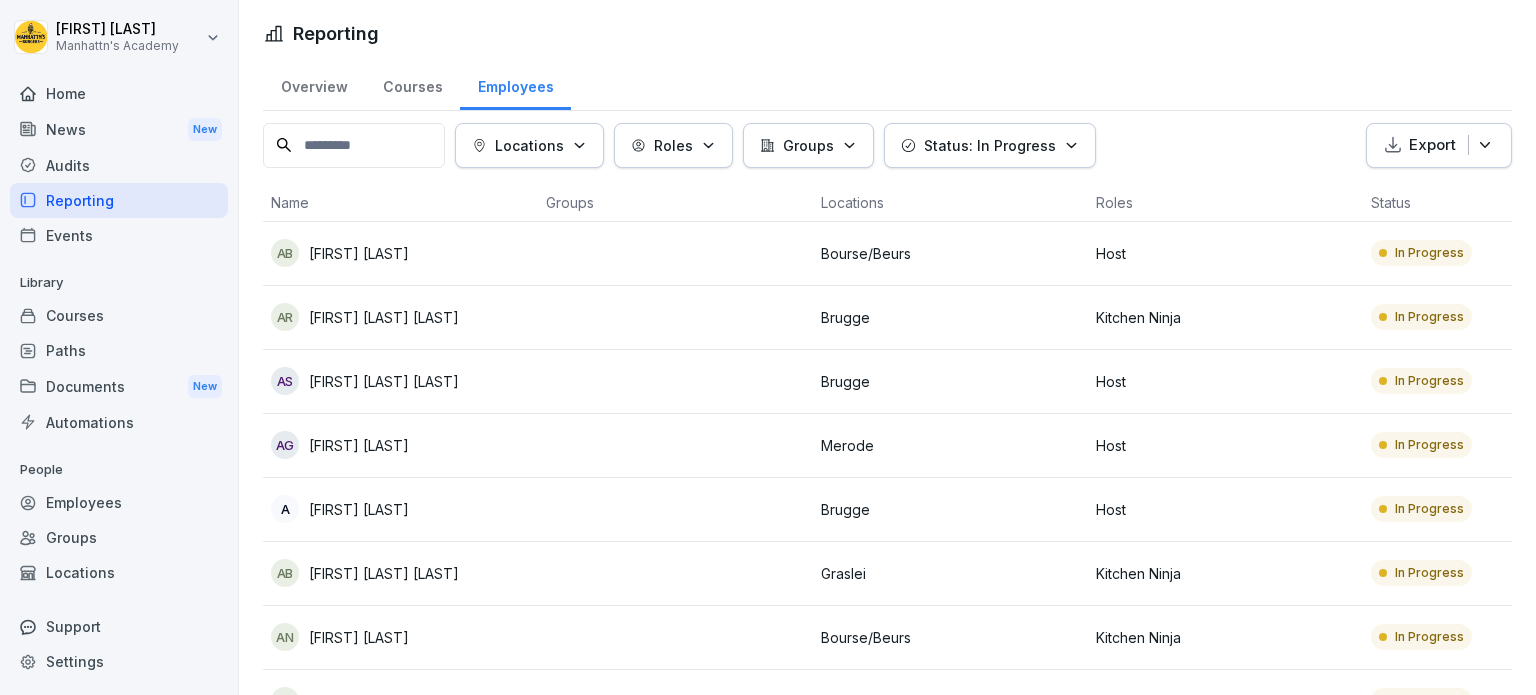 click on "Reporting" at bounding box center [119, 200] 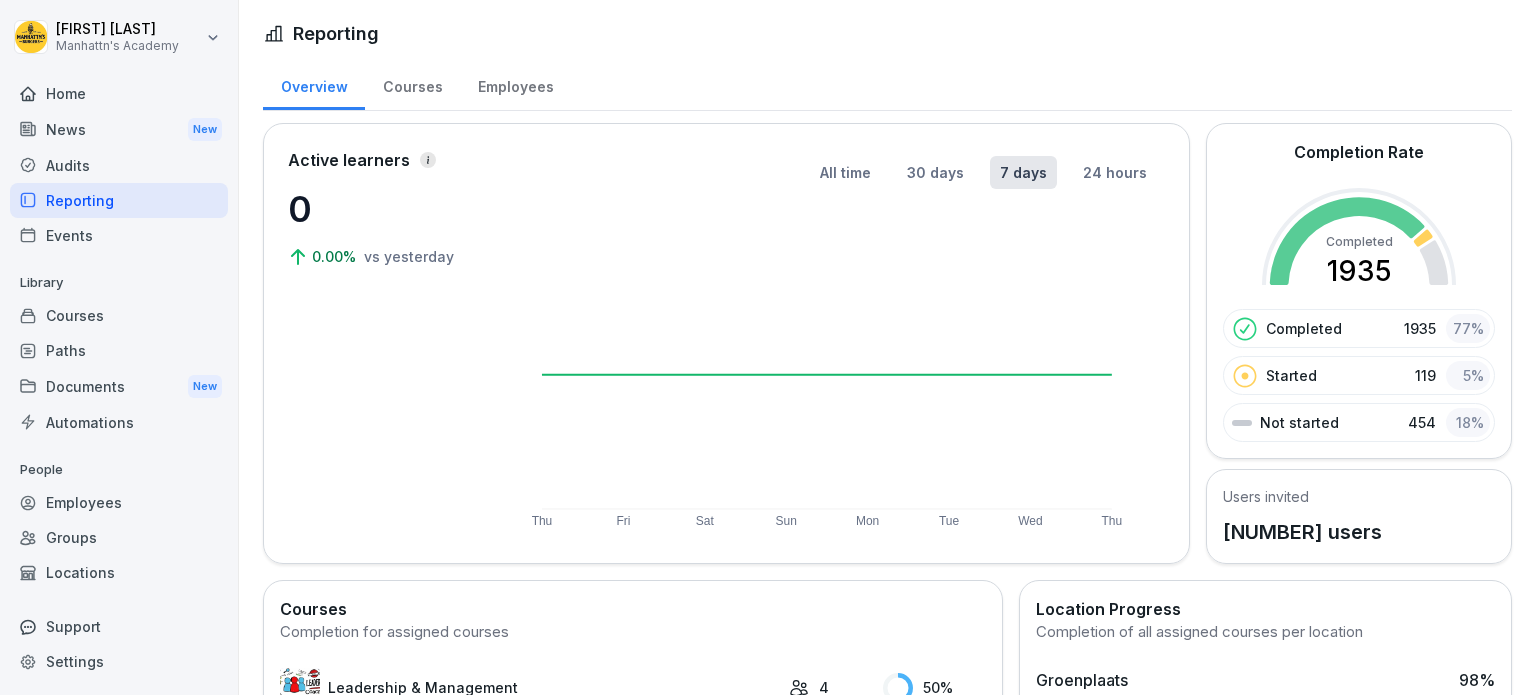 click on "Employees" at bounding box center [119, 502] 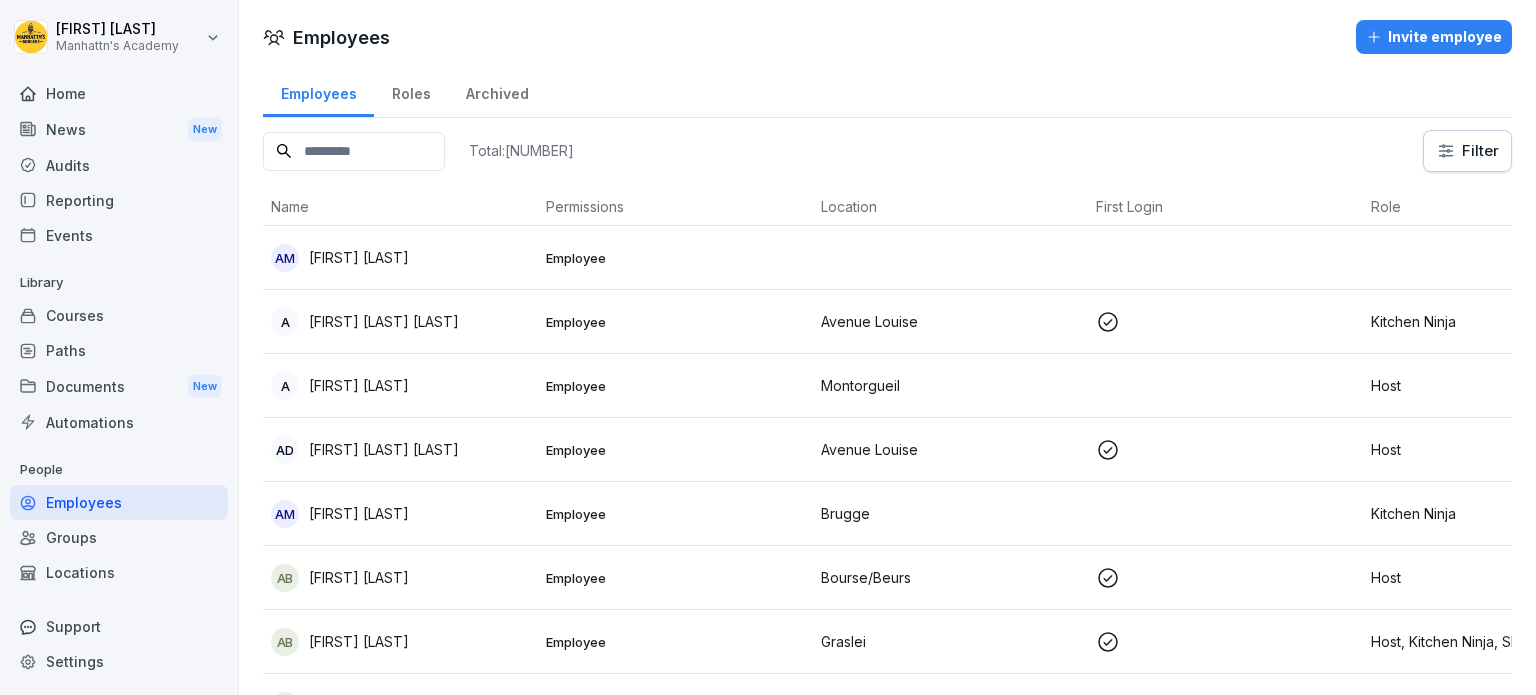 click on "Archived" at bounding box center [497, 91] 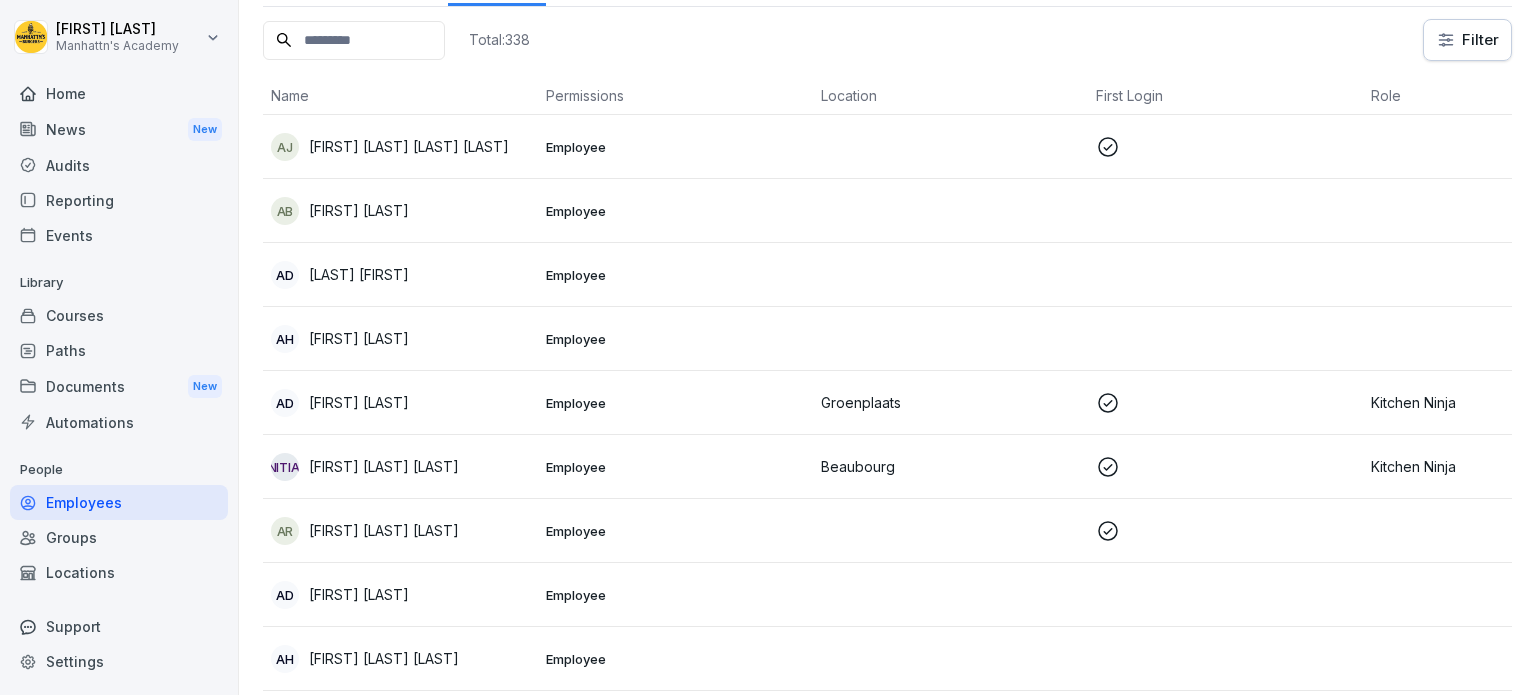 scroll, scrollTop: 0, scrollLeft: 0, axis: both 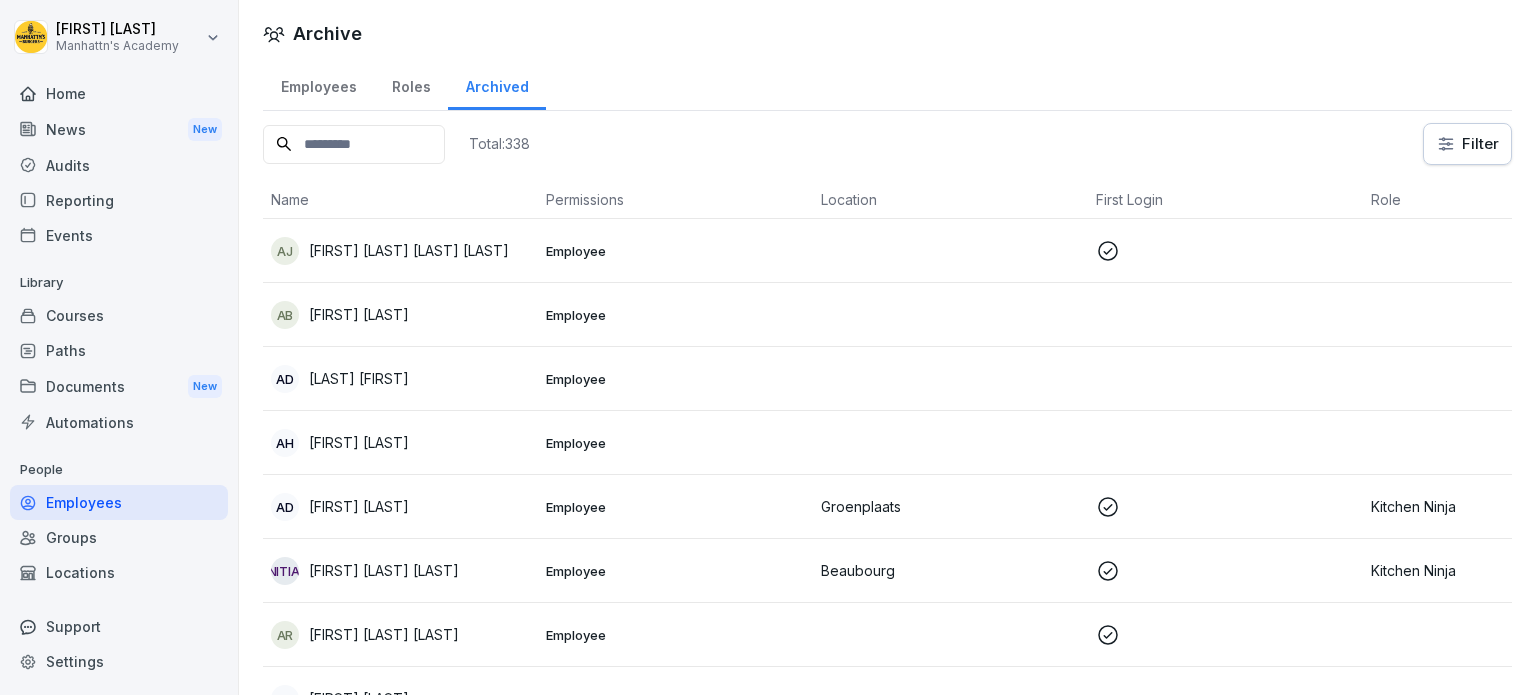 click on "Employee" at bounding box center (675, 507) 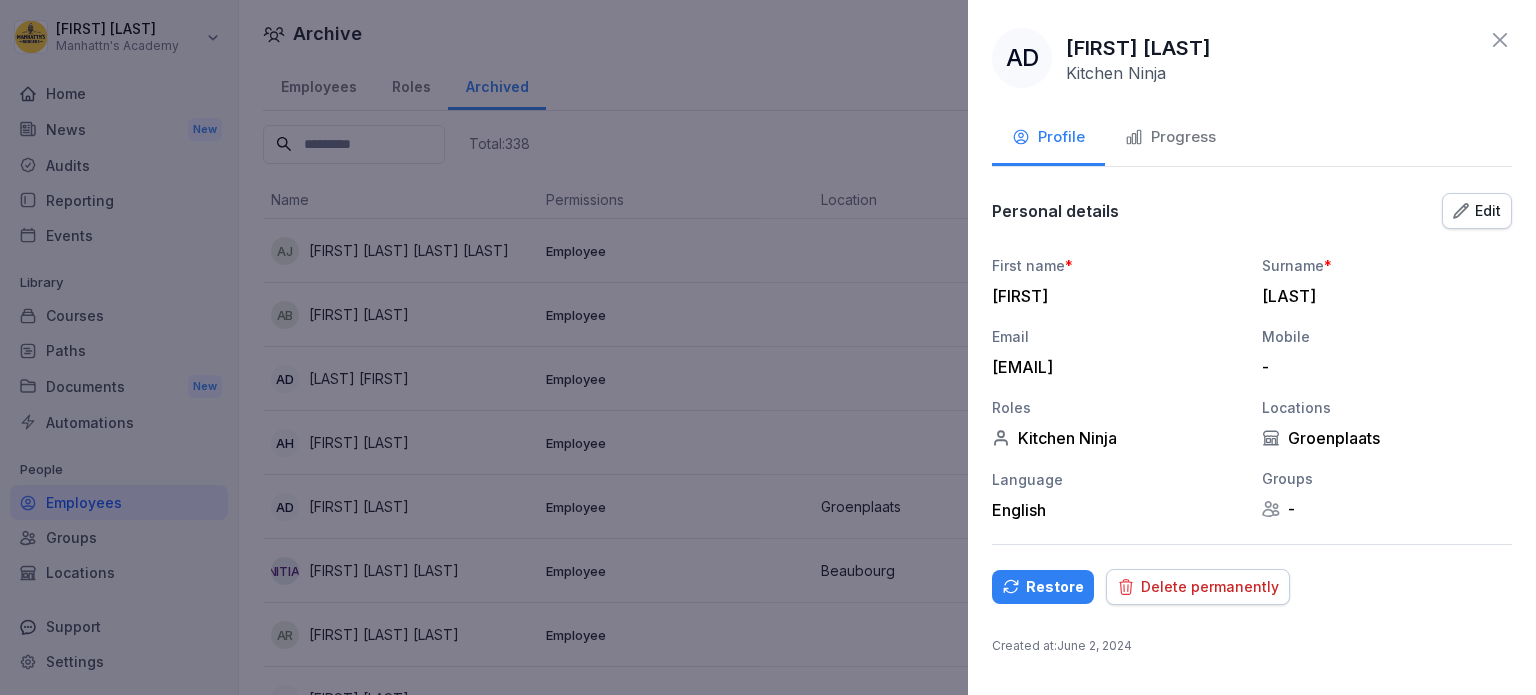 click 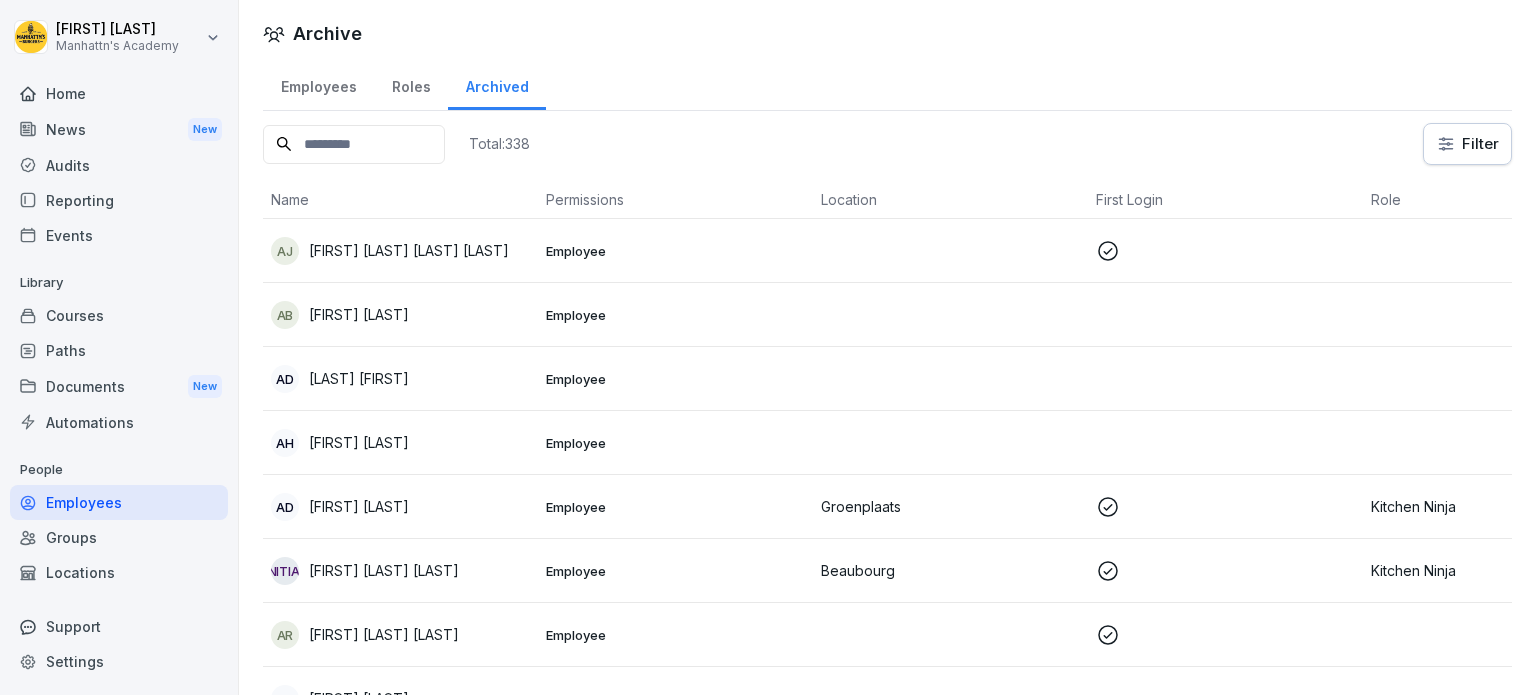 click on "Employees" at bounding box center (318, 84) 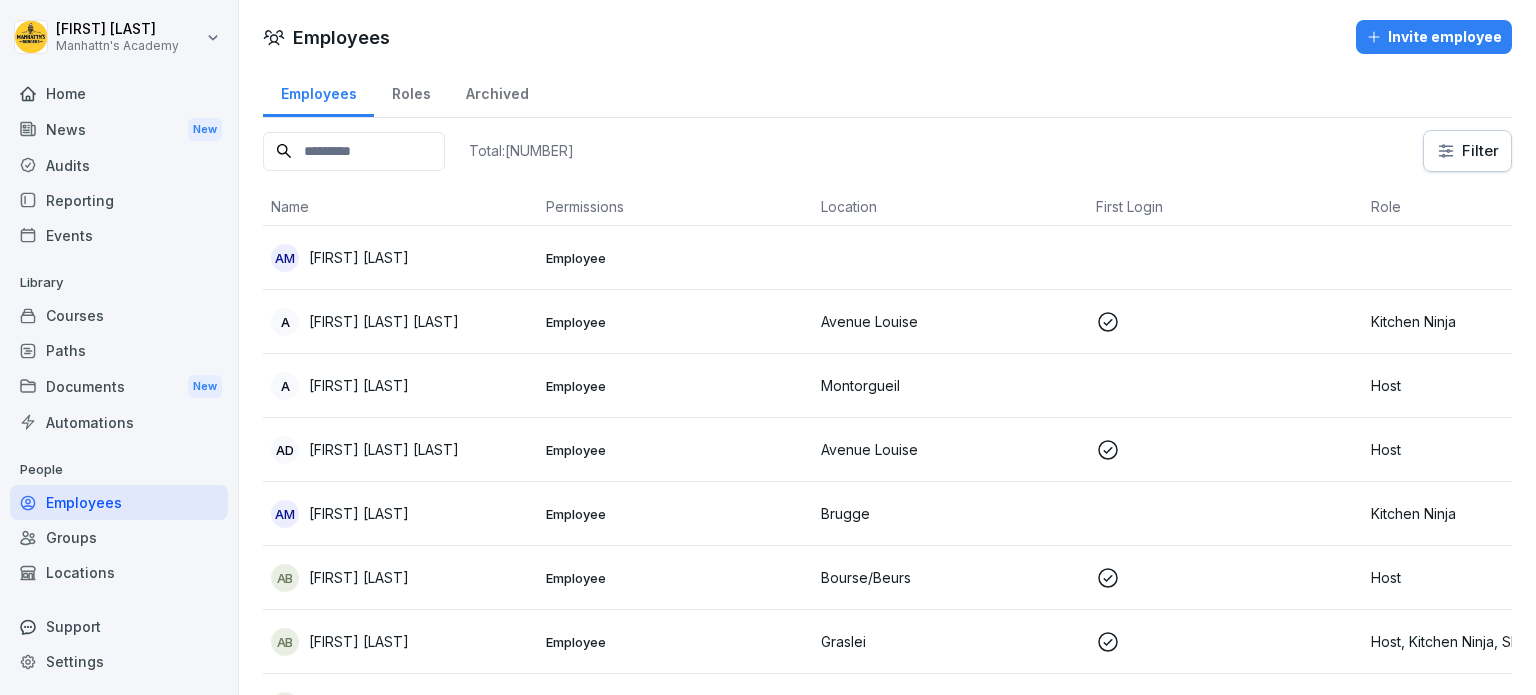 click on "Employees" at bounding box center (119, 502) 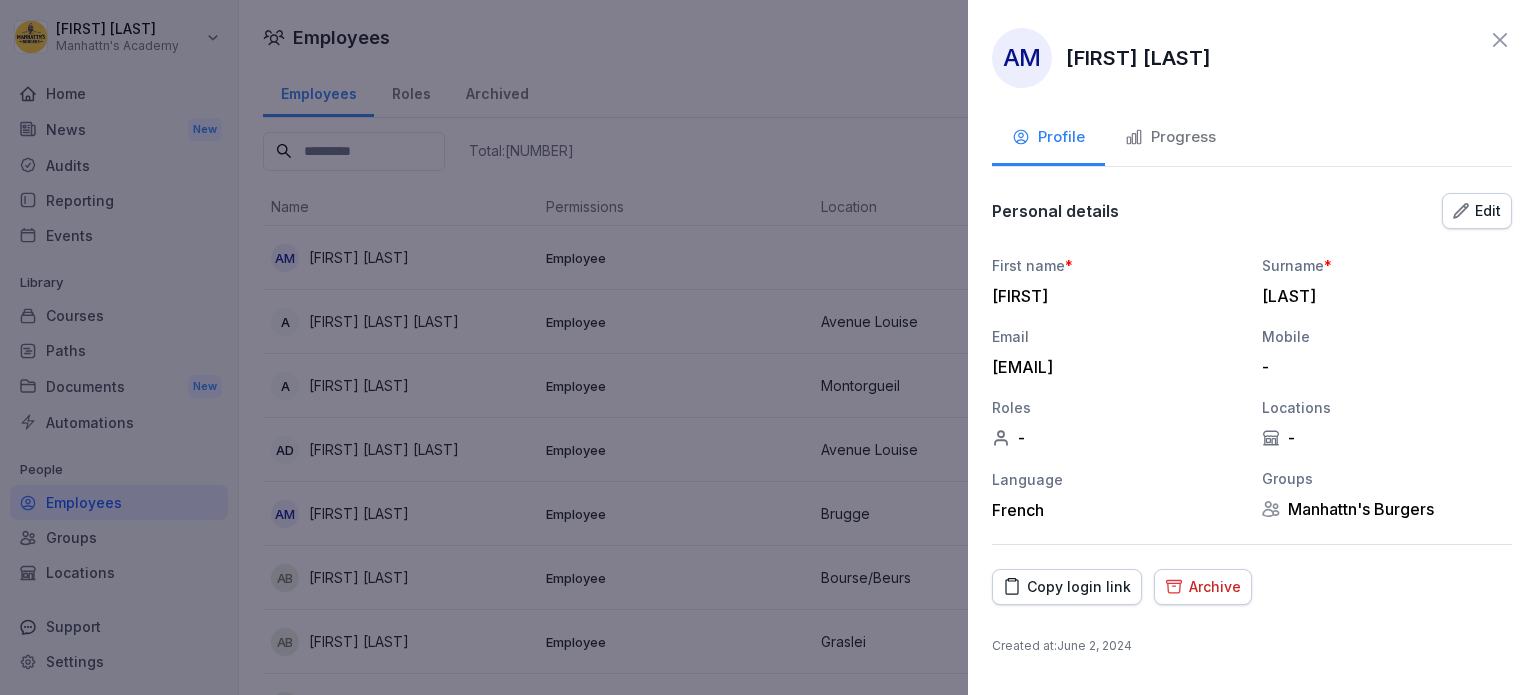 click on "Progress" at bounding box center [1170, 137] 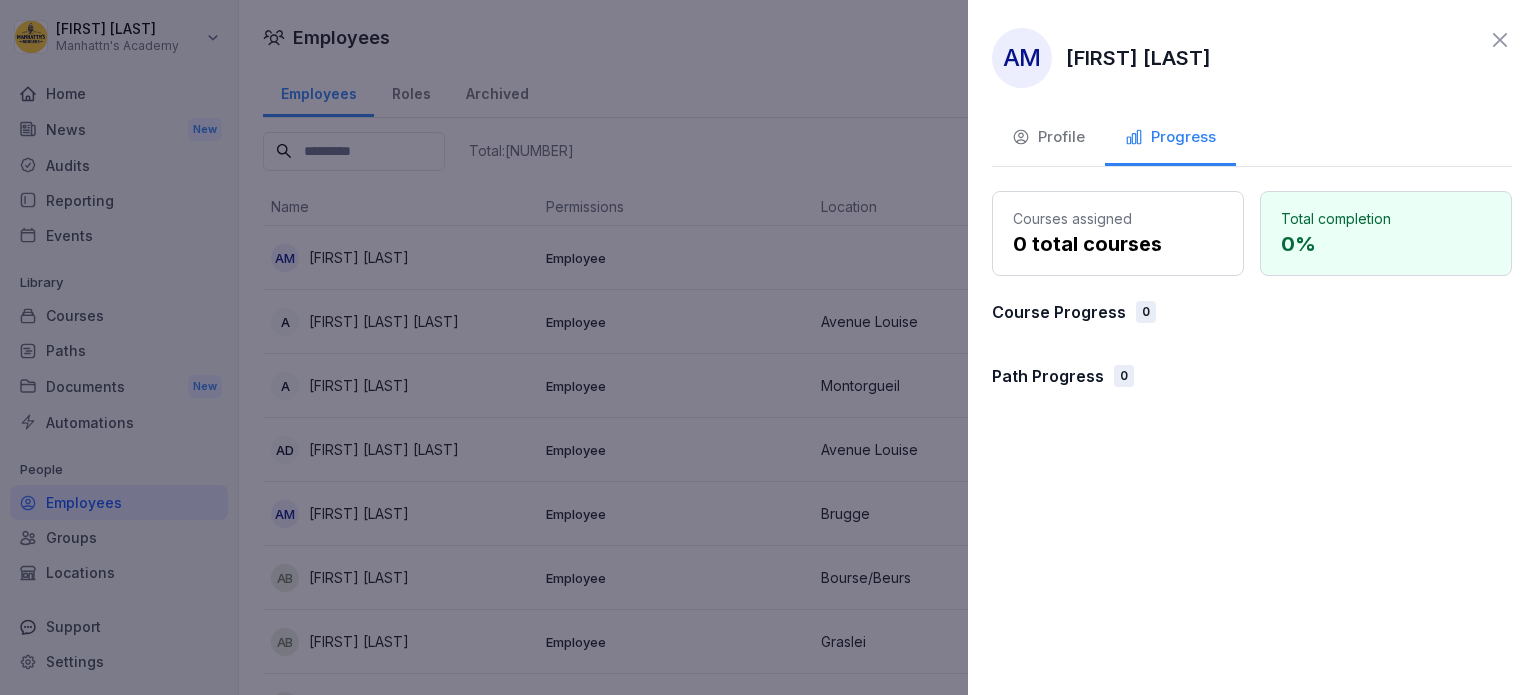 click on "Profile" at bounding box center [1048, 137] 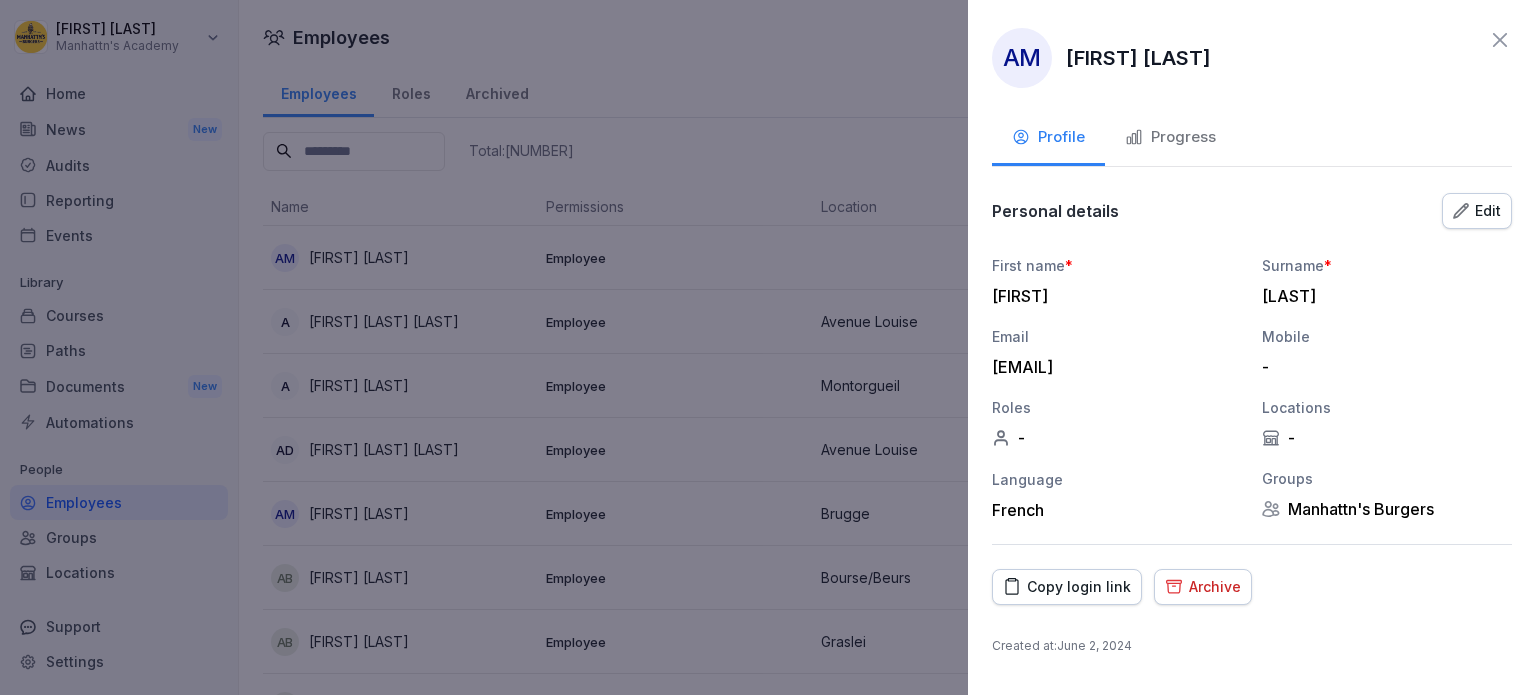 click on "Archive" at bounding box center [1203, 587] 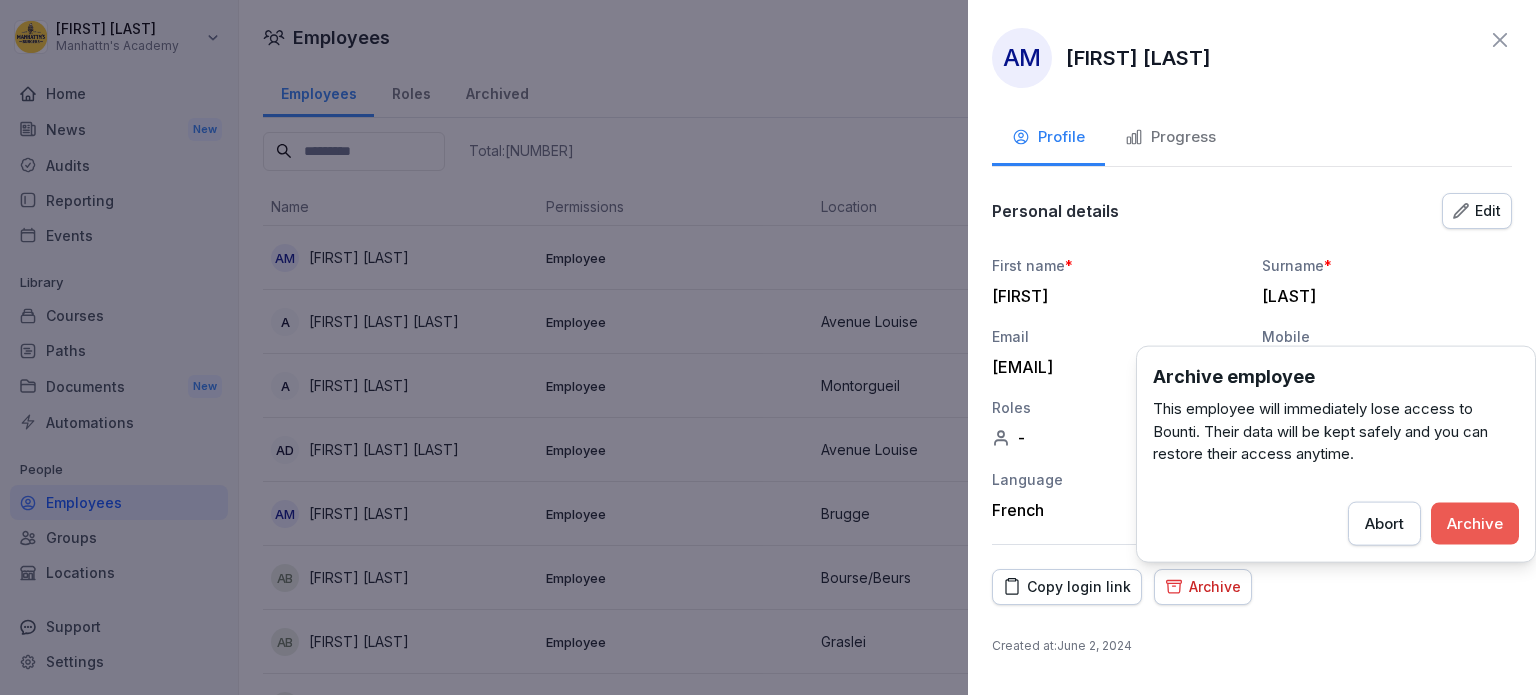 click on "Archive" at bounding box center [1475, 523] 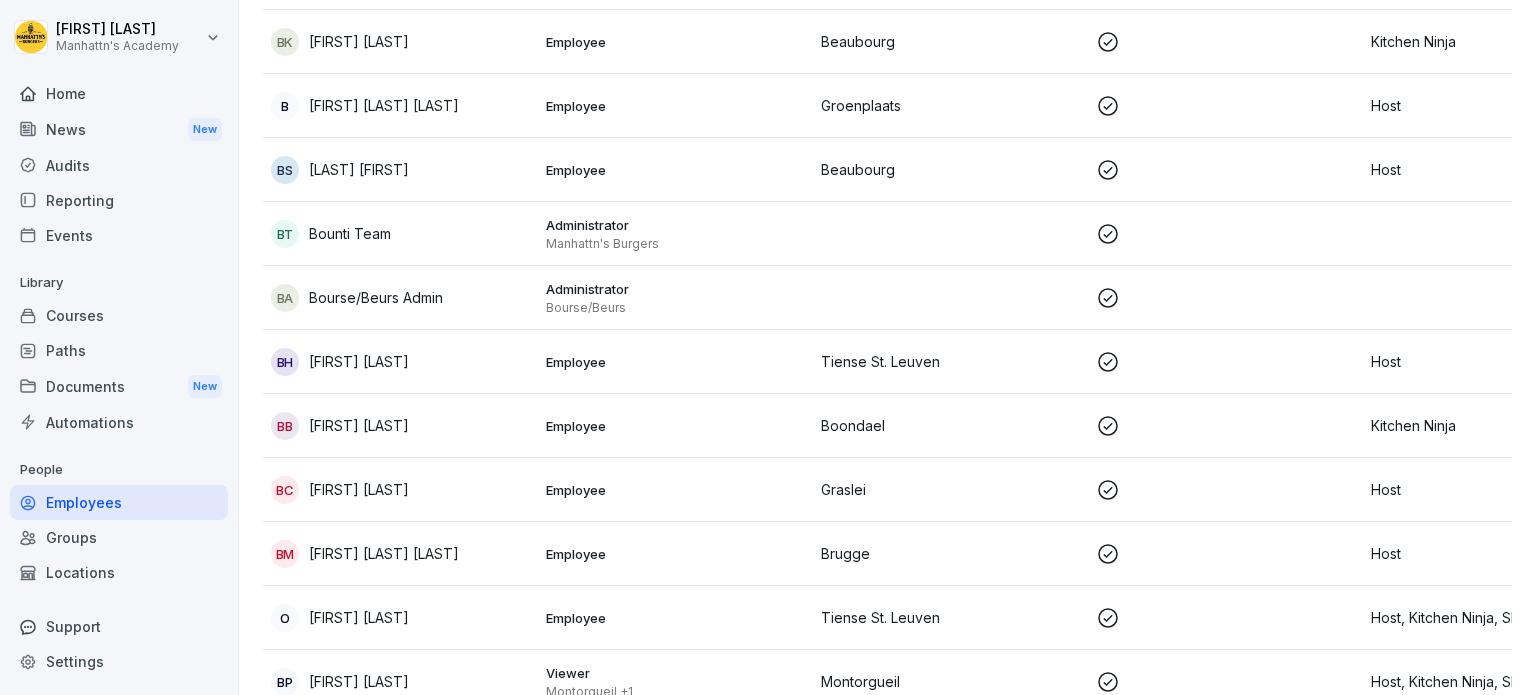 scroll, scrollTop: 4500, scrollLeft: 0, axis: vertical 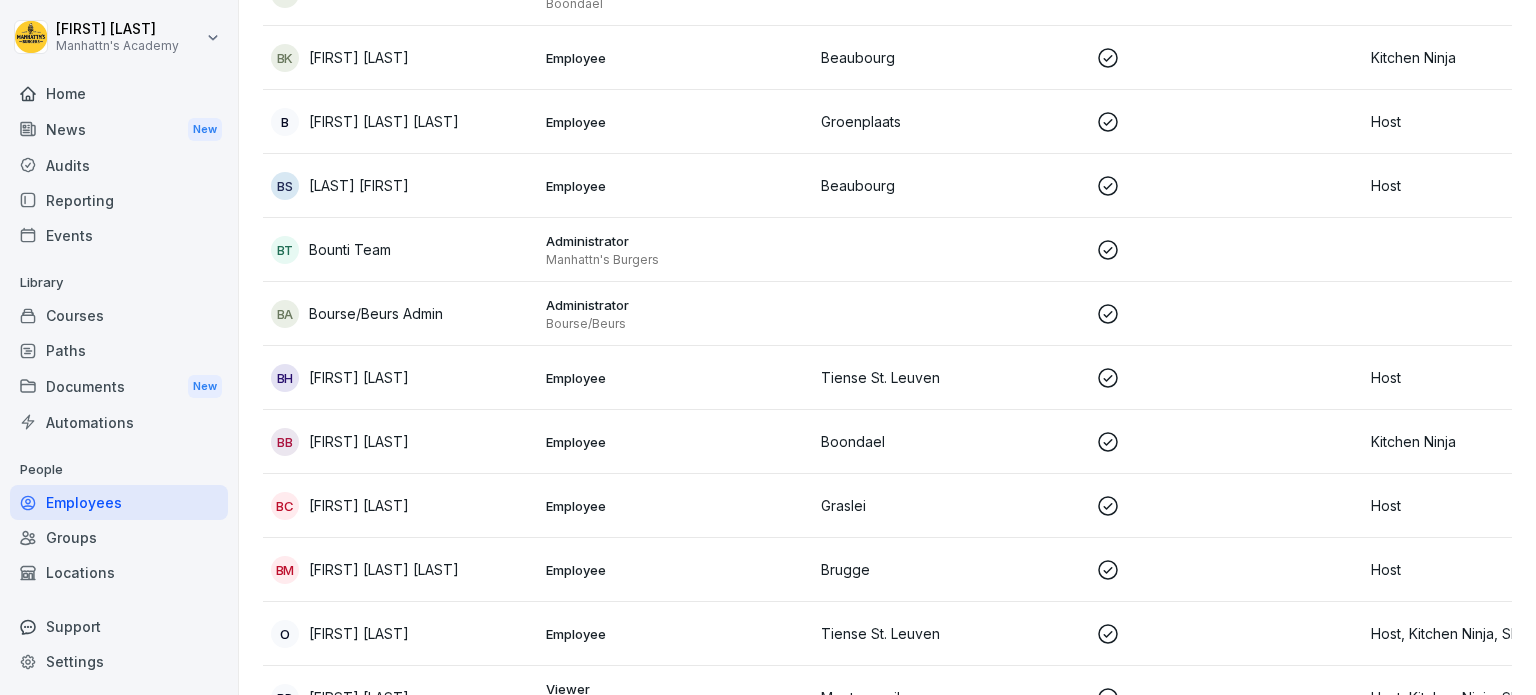 click at bounding box center (950, 314) 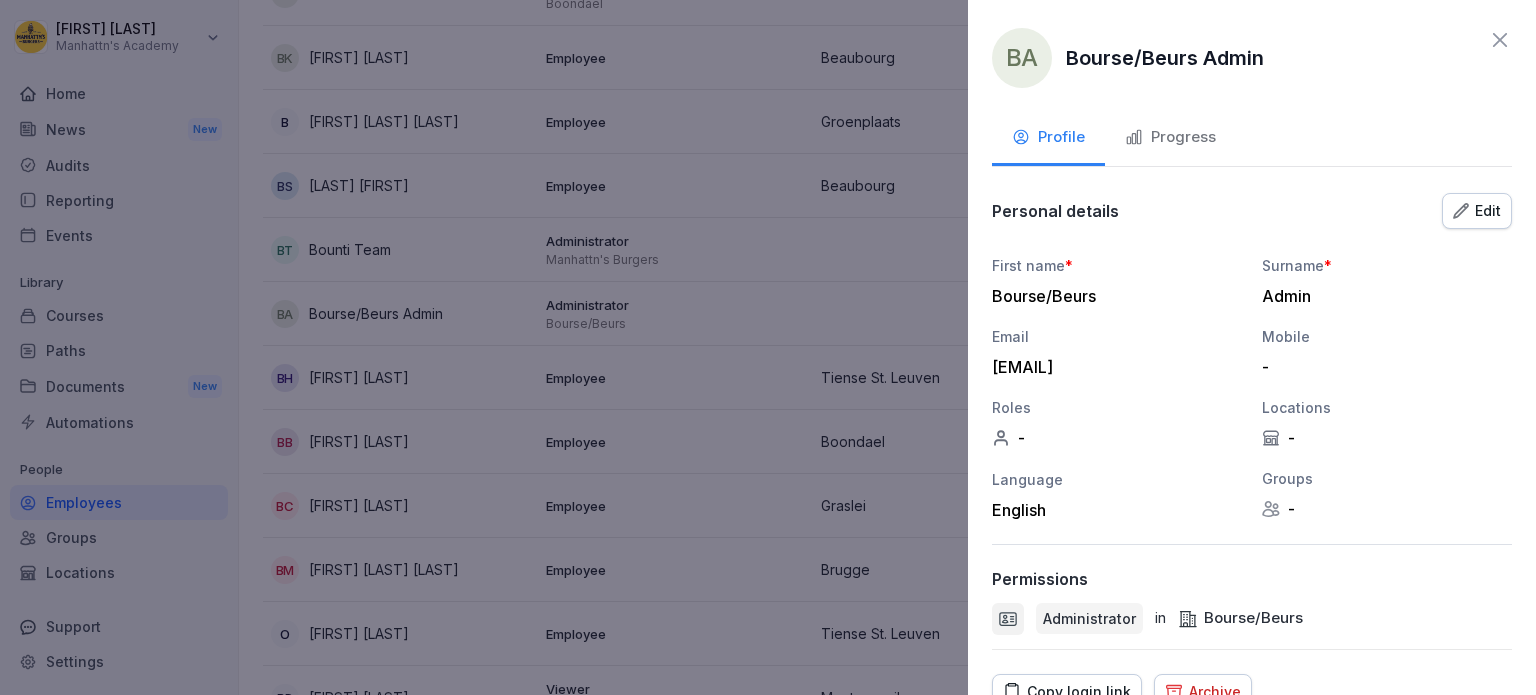 scroll, scrollTop: 90, scrollLeft: 0, axis: vertical 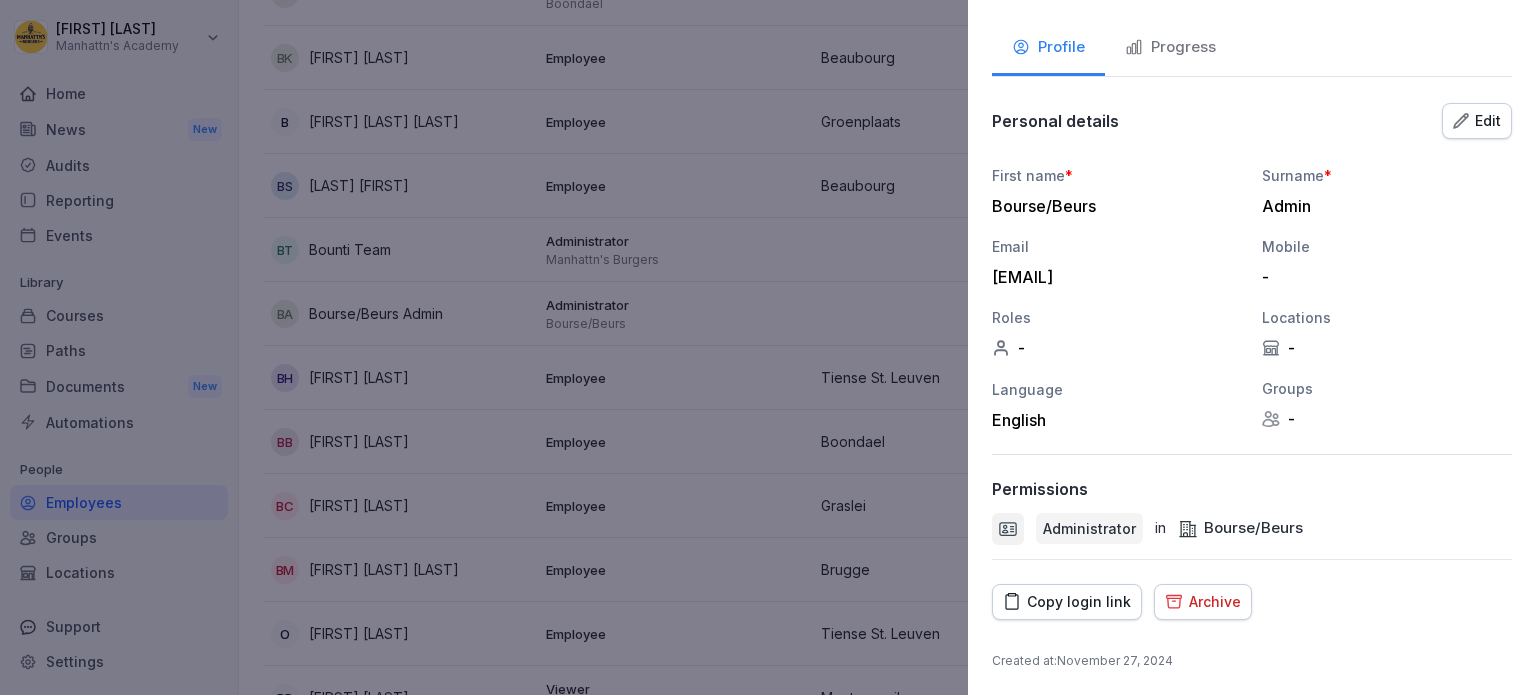 click at bounding box center [768, 347] 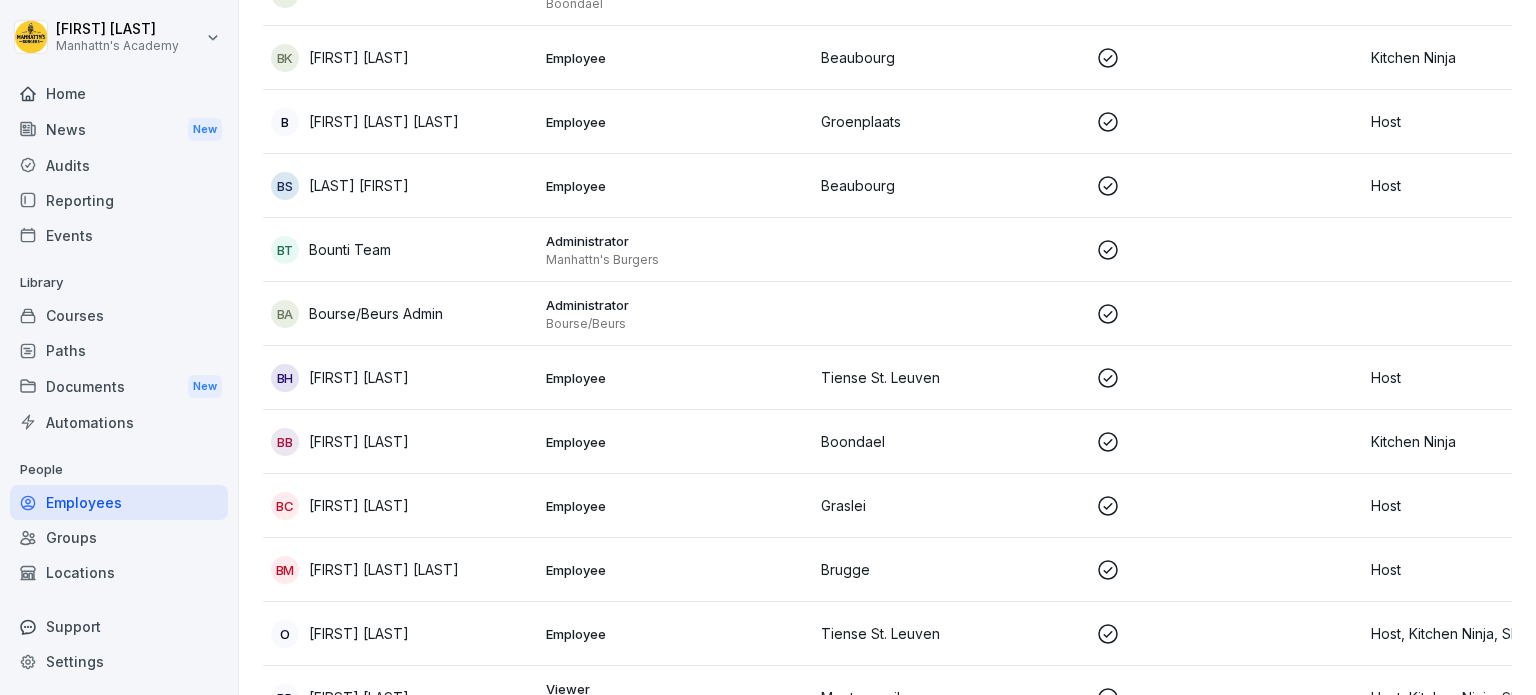 click on "Locations" at bounding box center (119, 572) 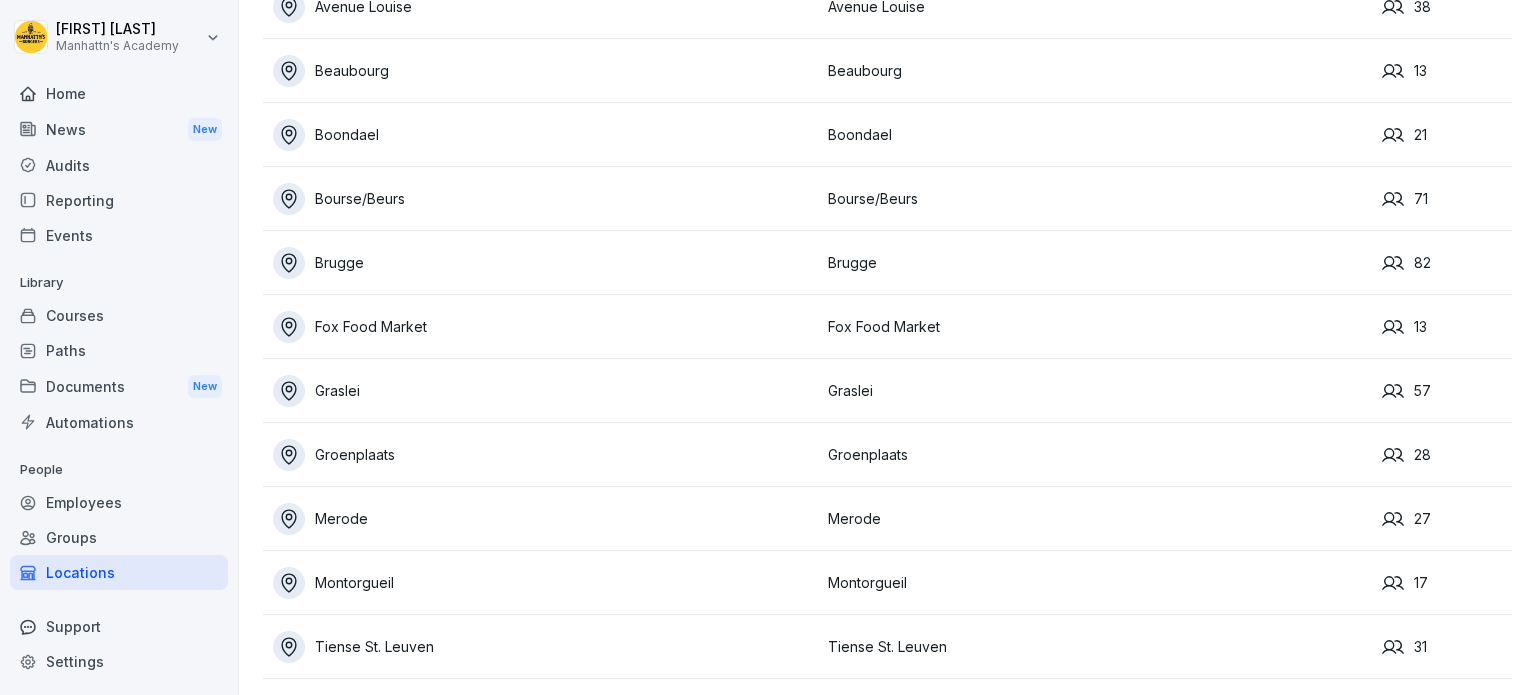 scroll, scrollTop: 0, scrollLeft: 0, axis: both 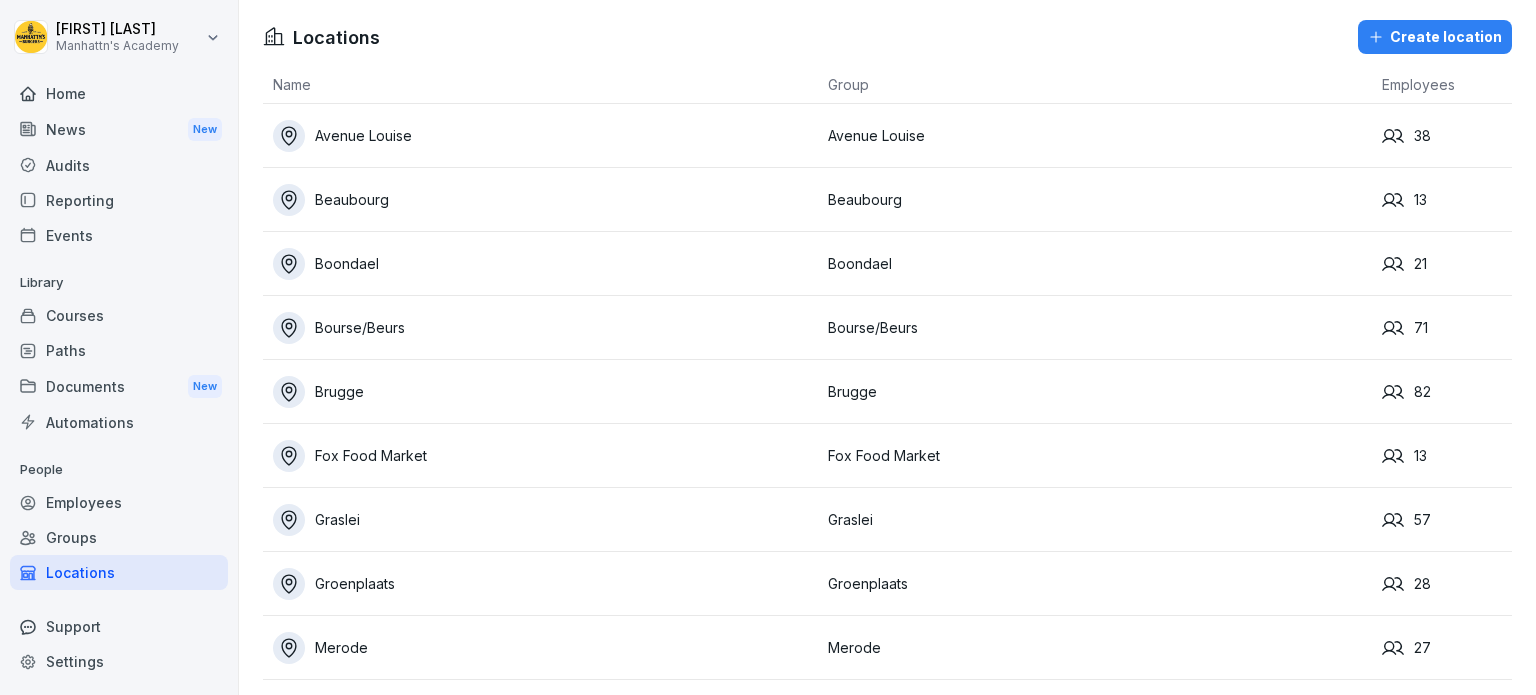 click on "Employees" at bounding box center [119, 502] 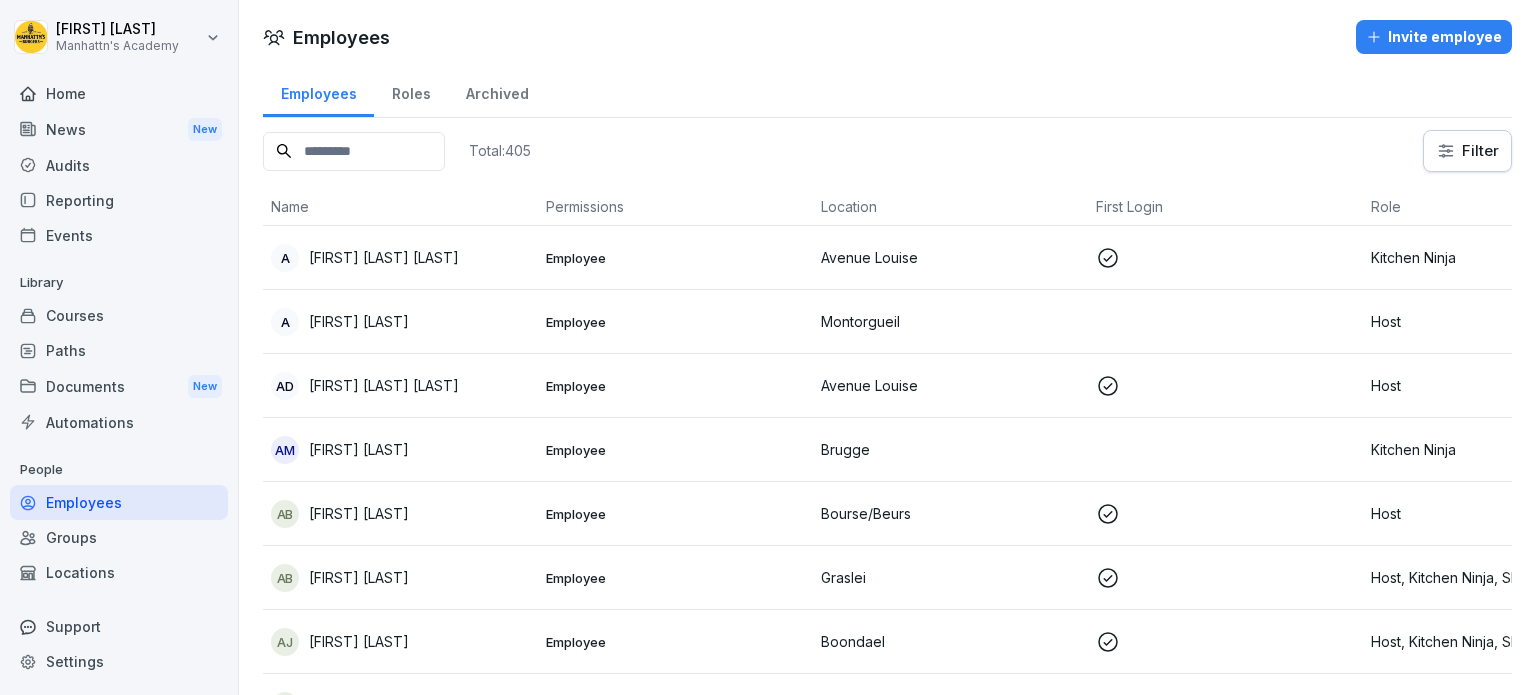 click at bounding box center [354, 151] 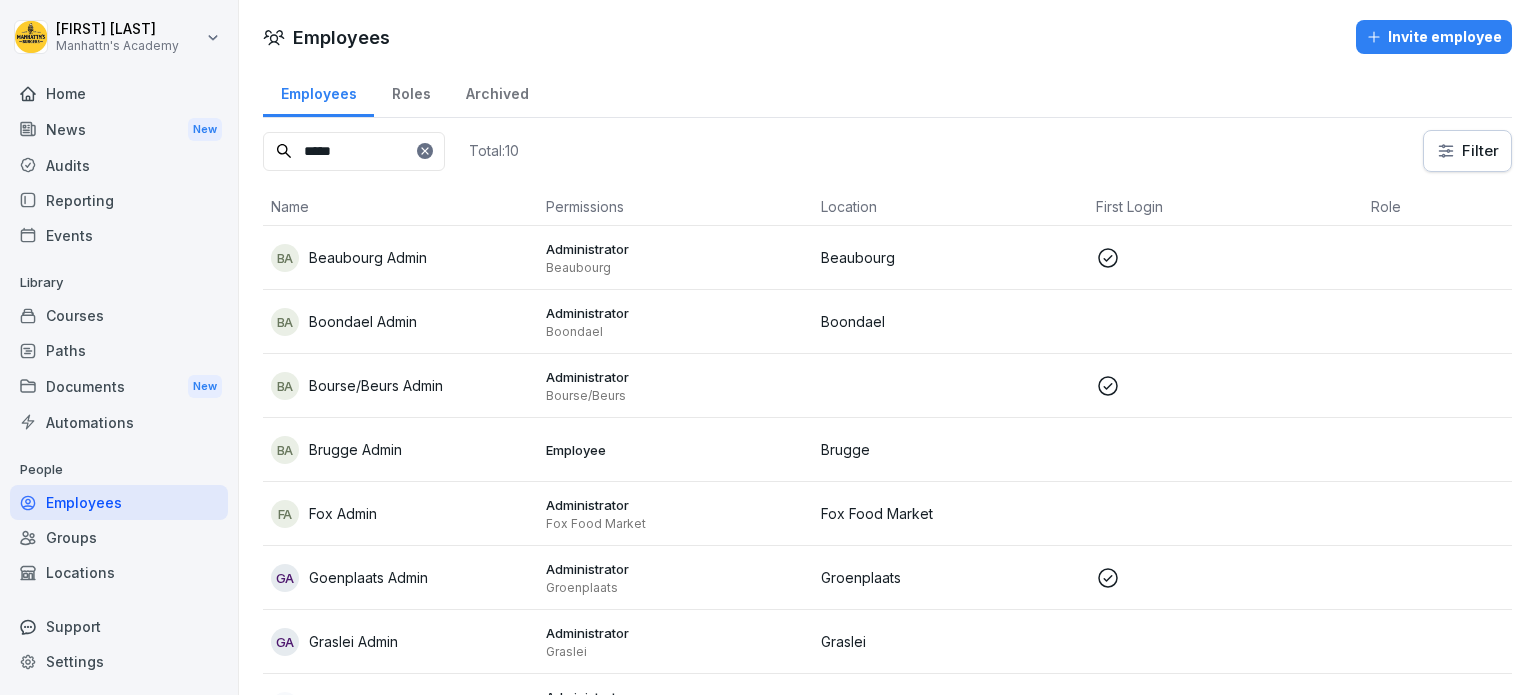 type on "*****" 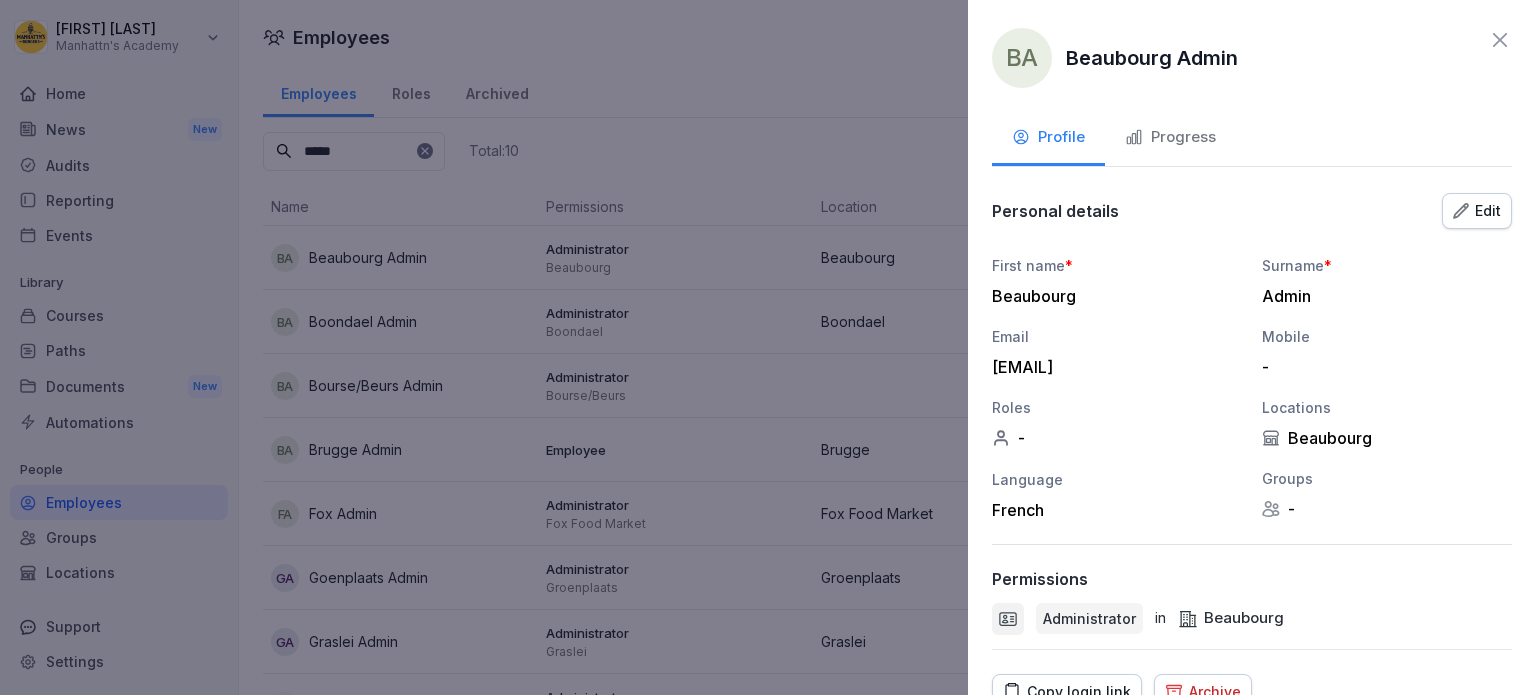 click 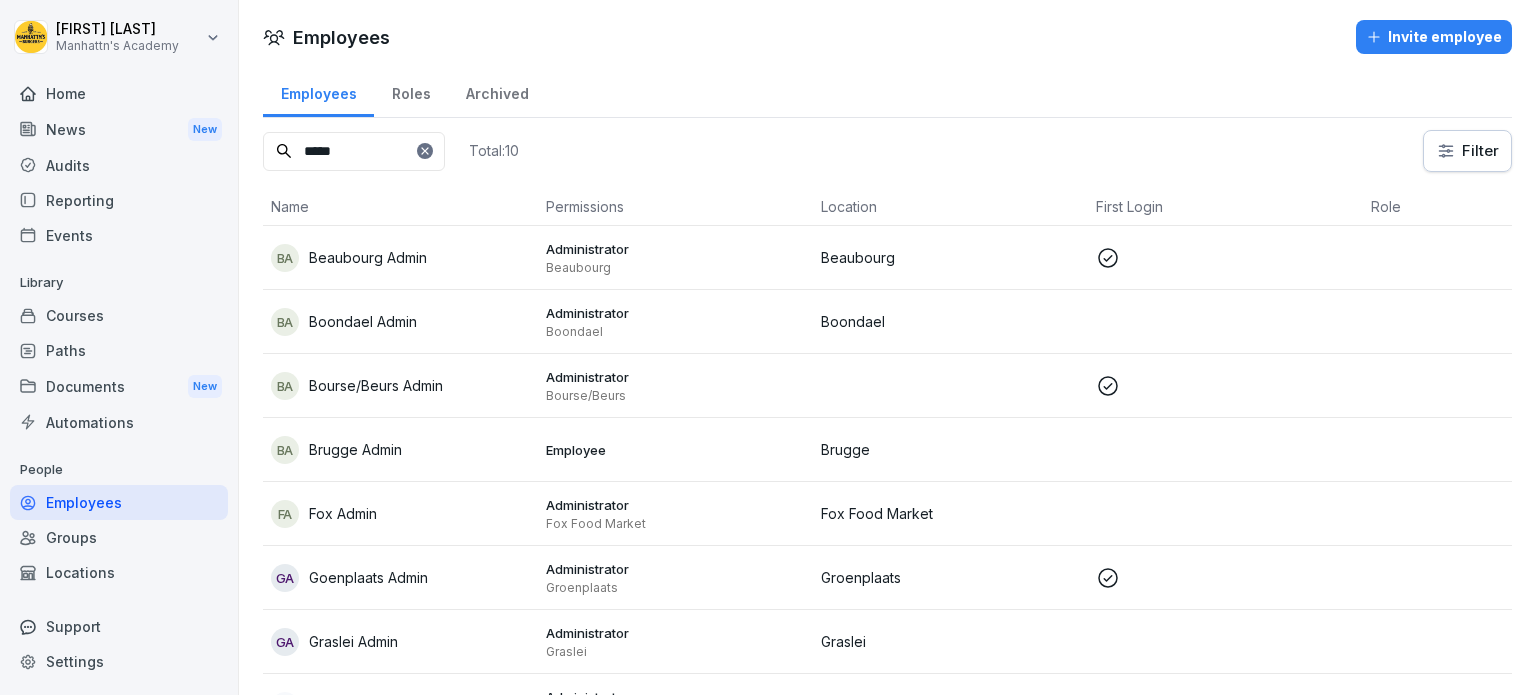 click at bounding box center (950, 386) 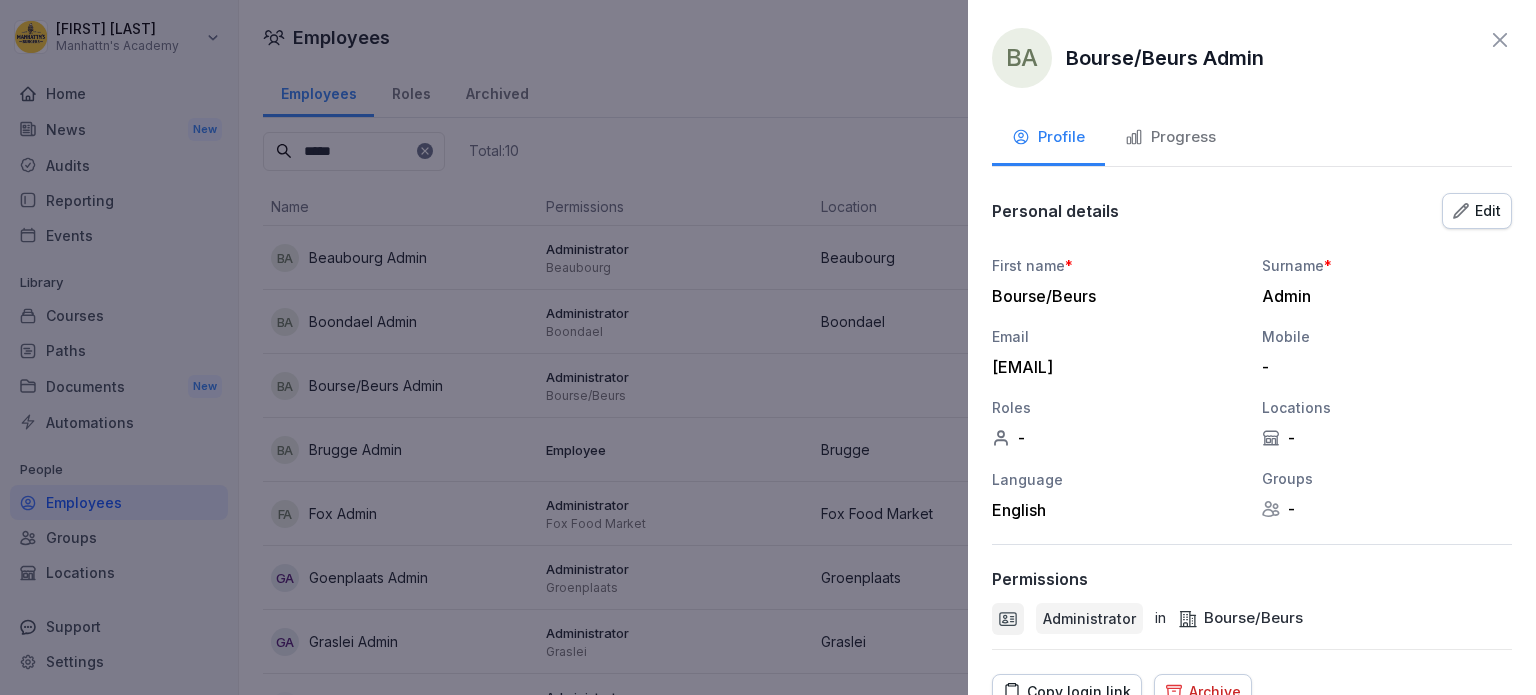 click on "Edit" at bounding box center (1477, 211) 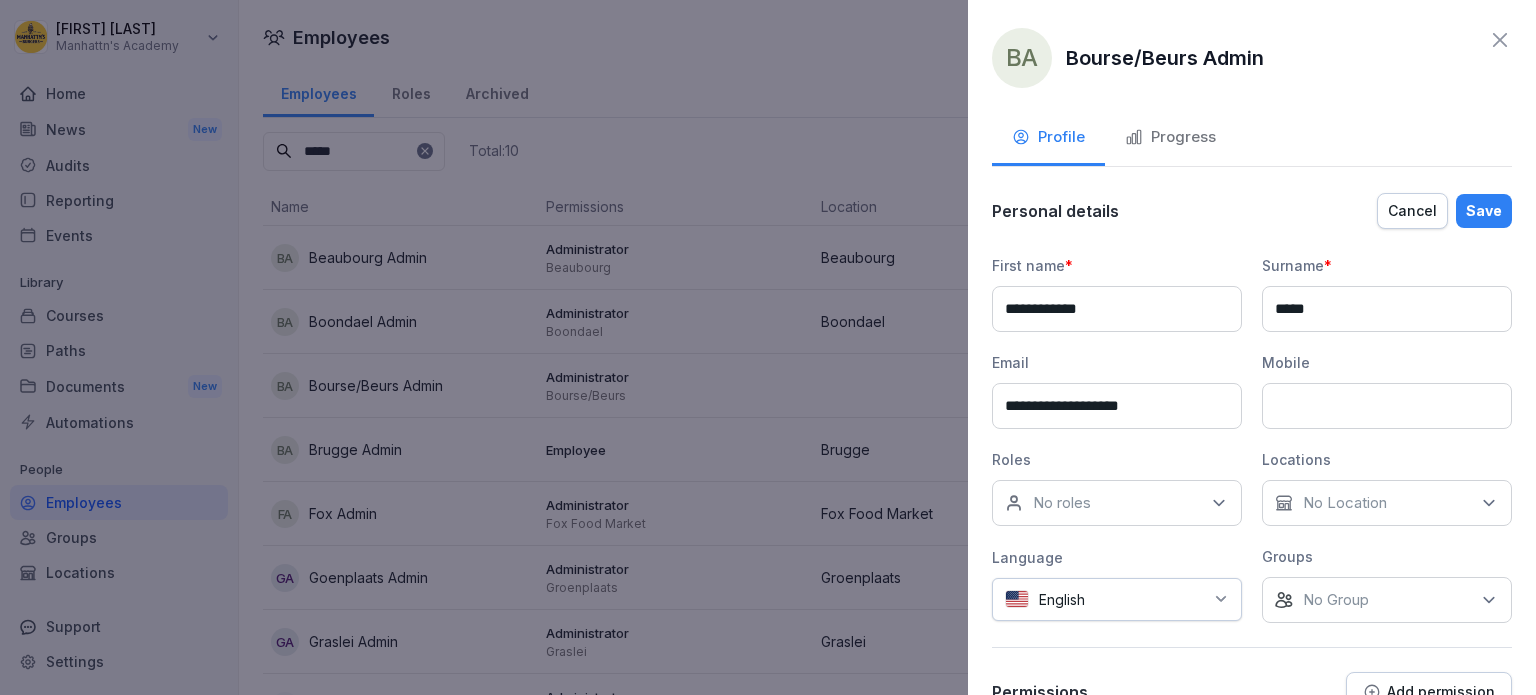 click on "No Location" at bounding box center (1345, 503) 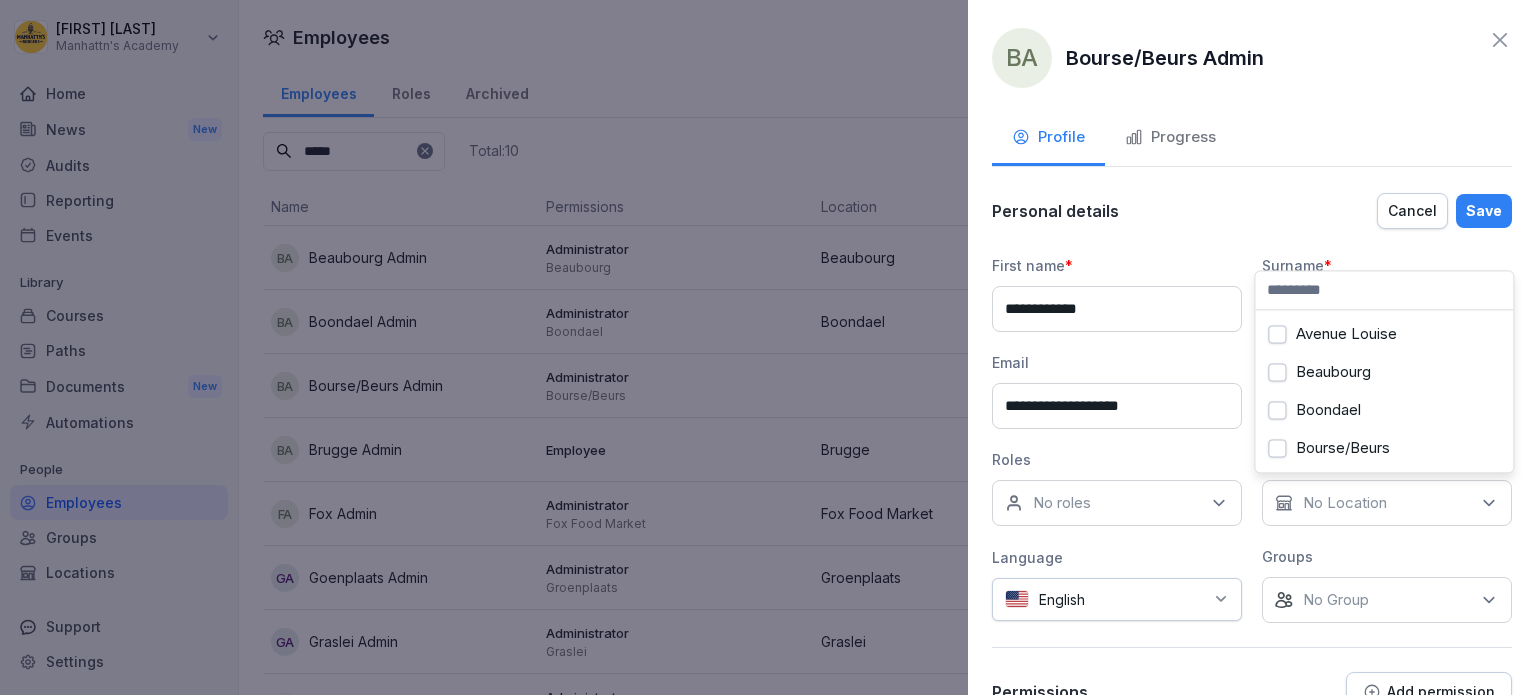 click on "Bourse/Beurs" at bounding box center [1343, 448] 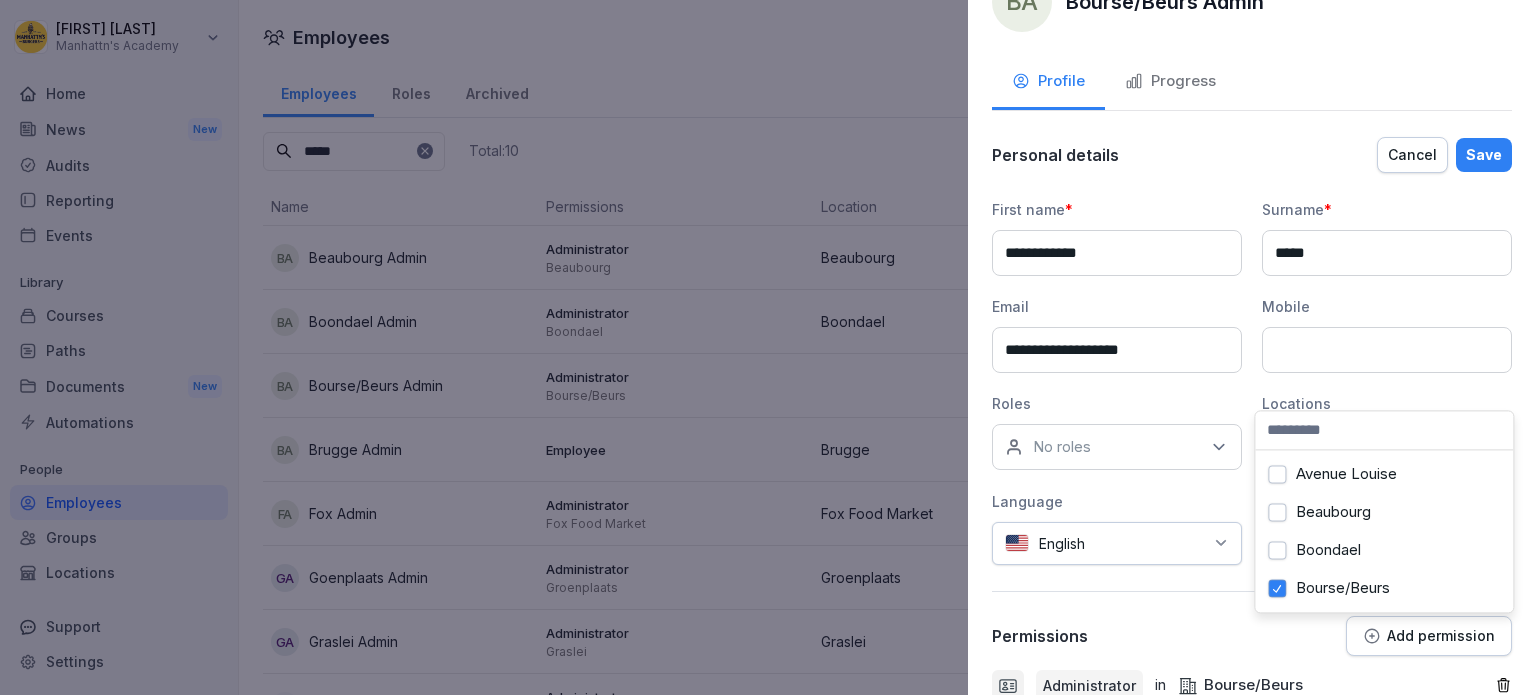 scroll, scrollTop: 0, scrollLeft: 0, axis: both 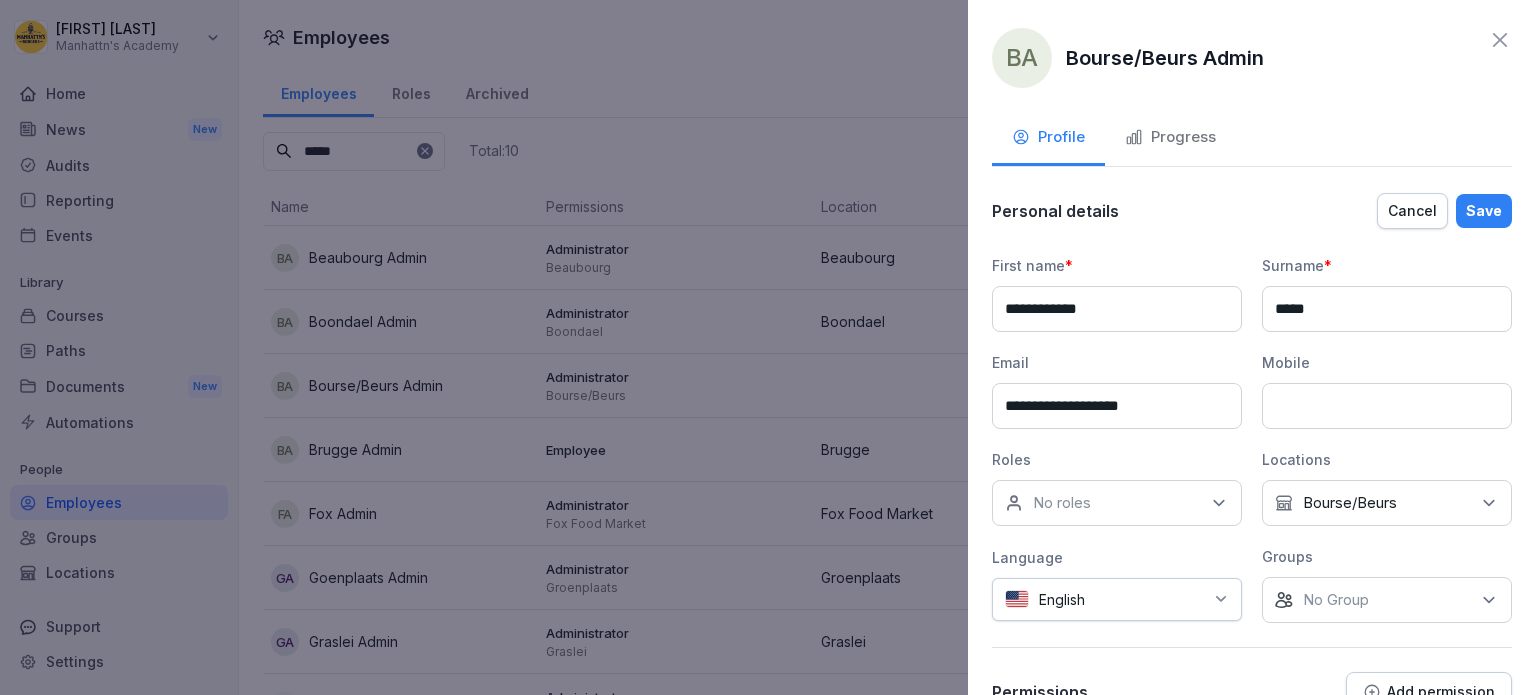 click on "Save" at bounding box center (1484, 211) 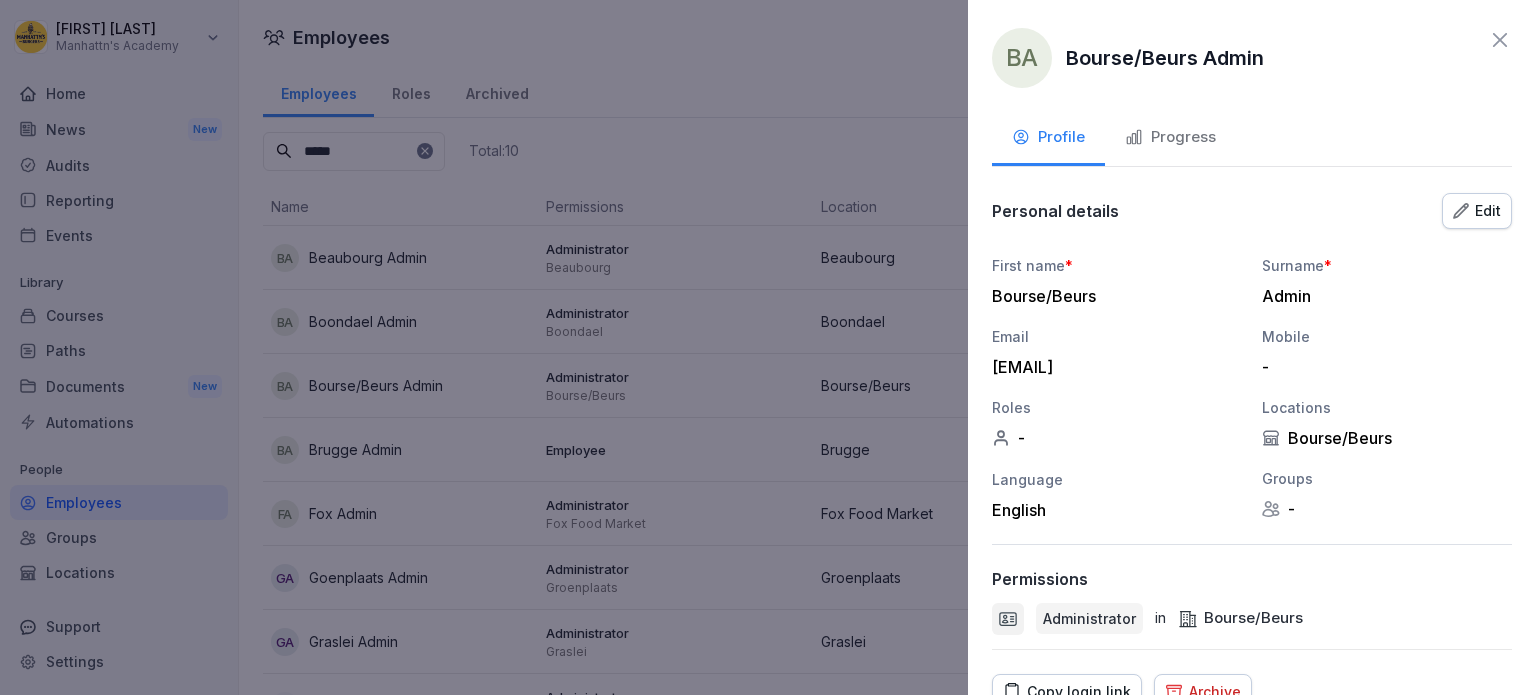 click 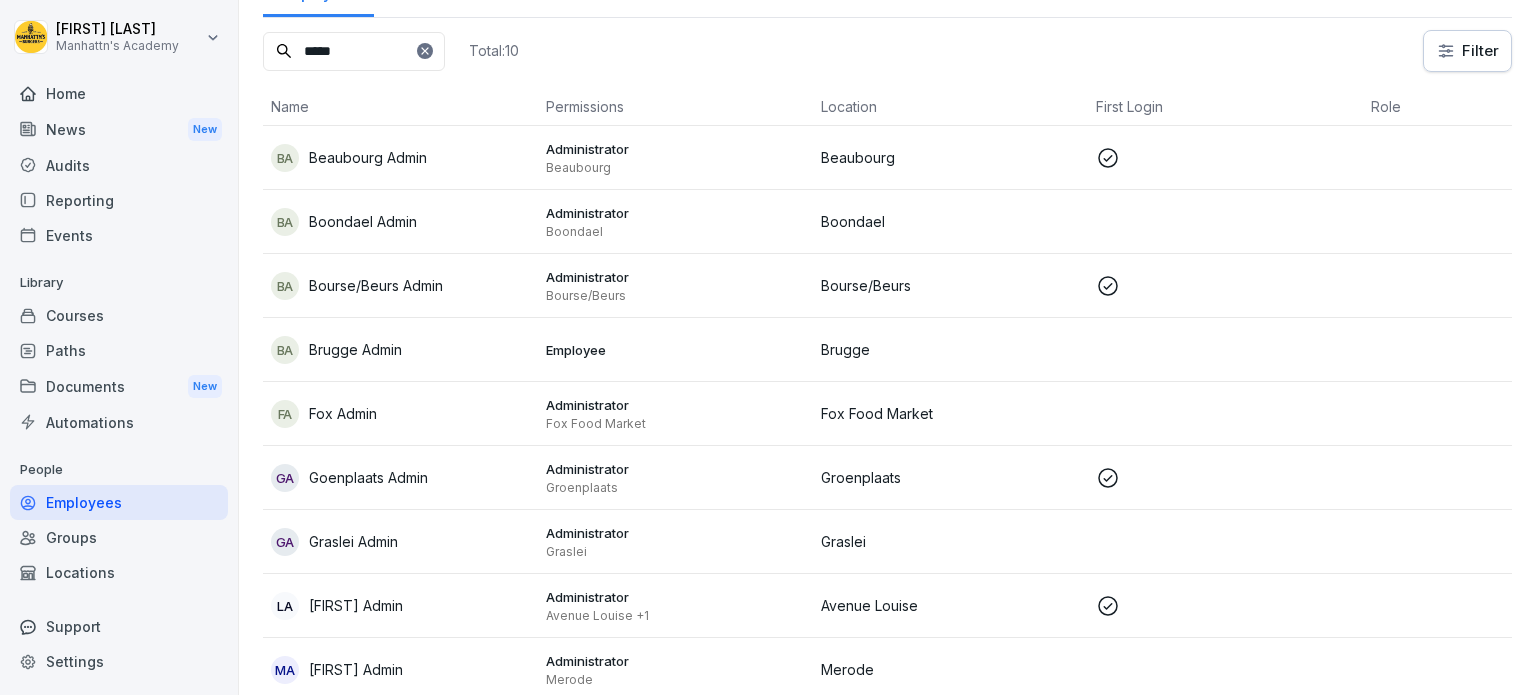 scroll, scrollTop: 200, scrollLeft: 0, axis: vertical 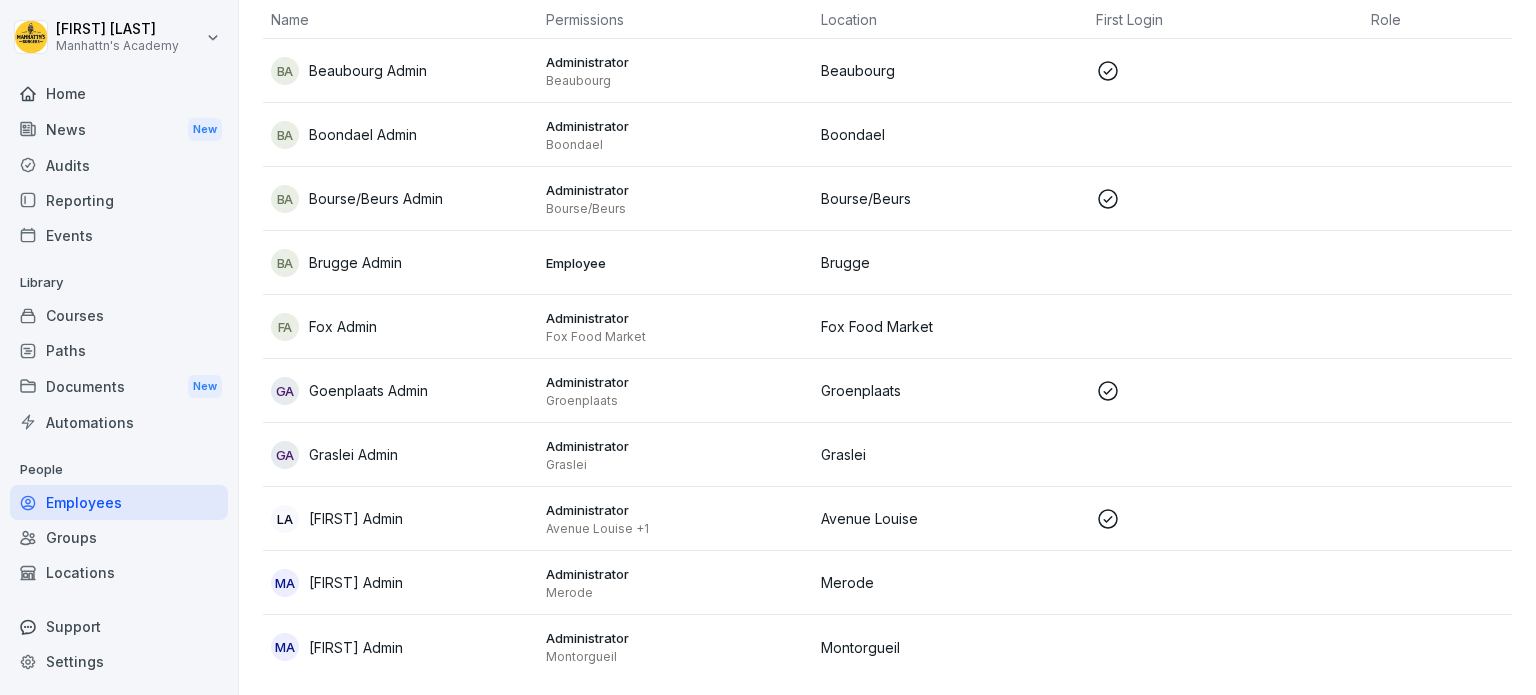 click on "Employees" at bounding box center [119, 502] 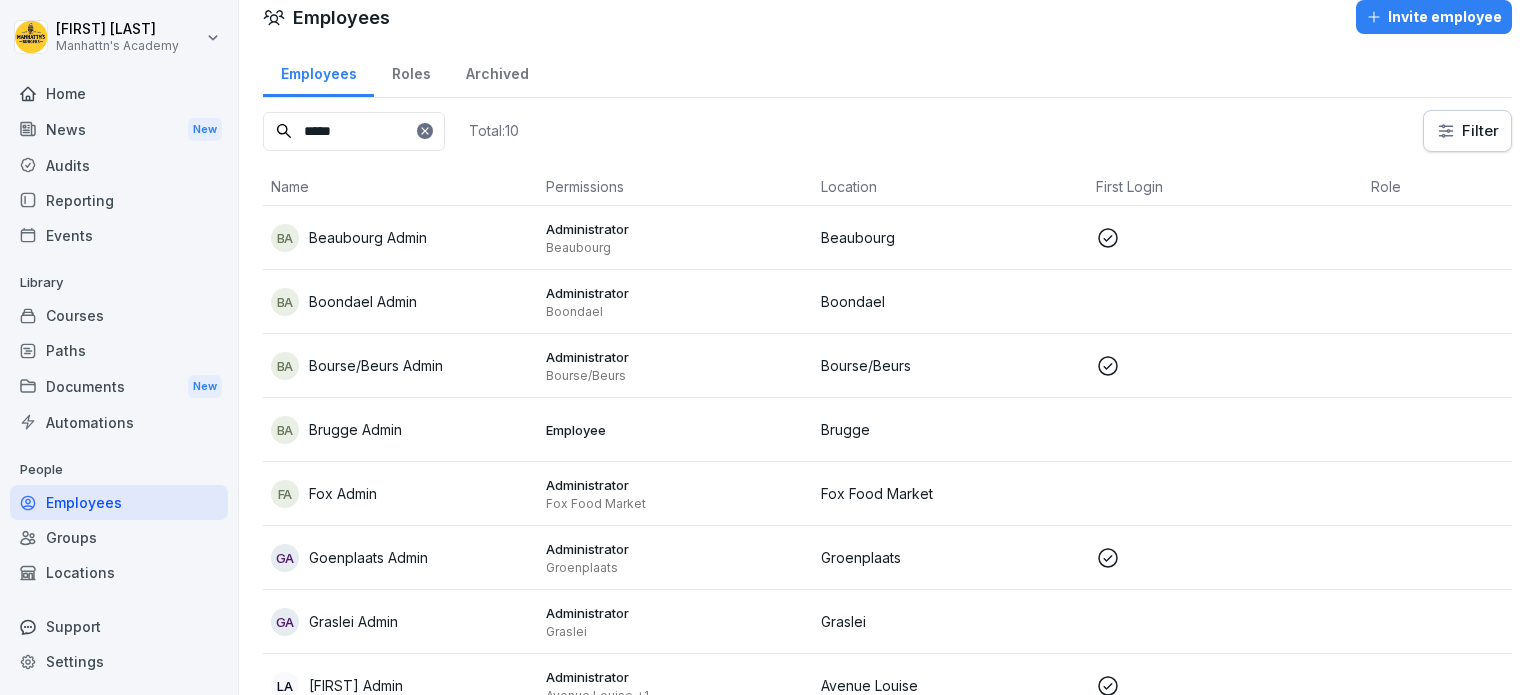 click on "News New" at bounding box center (119, 129) 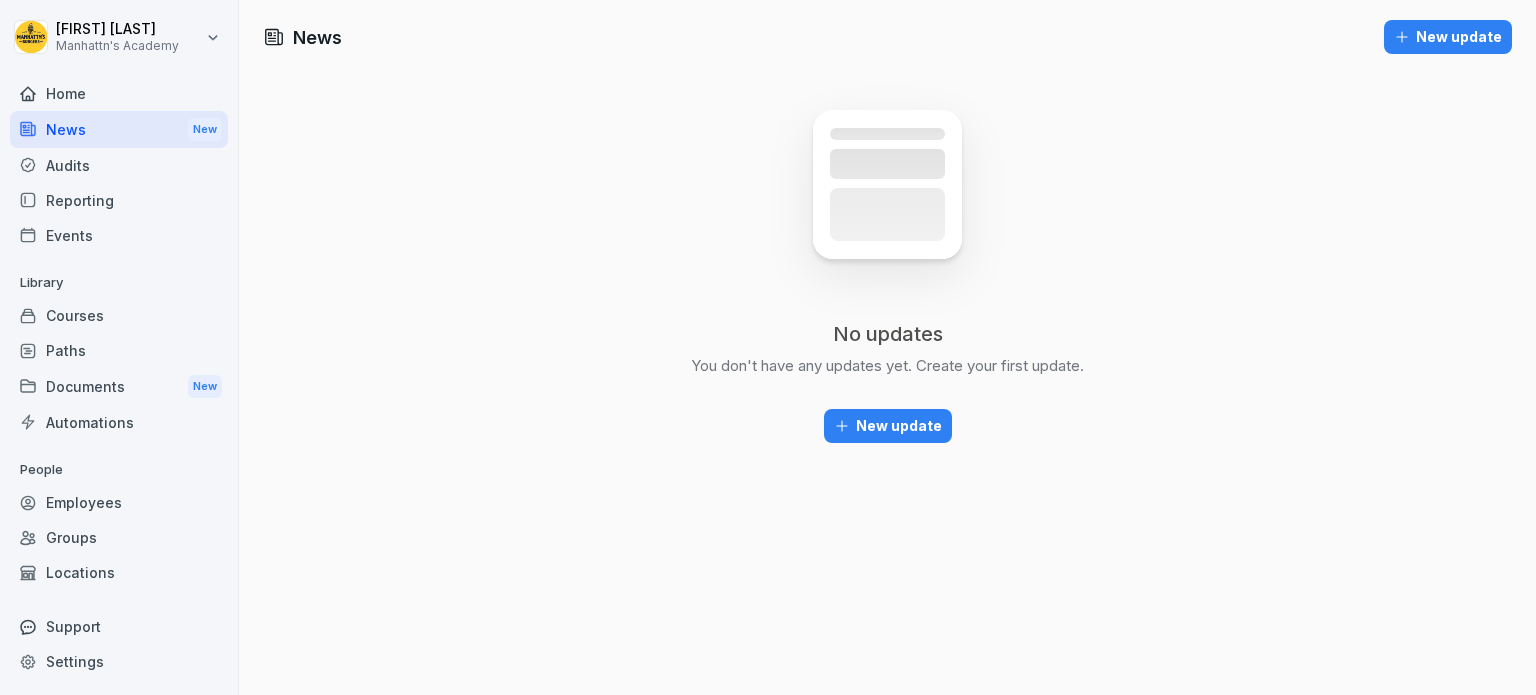 click on "Audits" at bounding box center (119, 165) 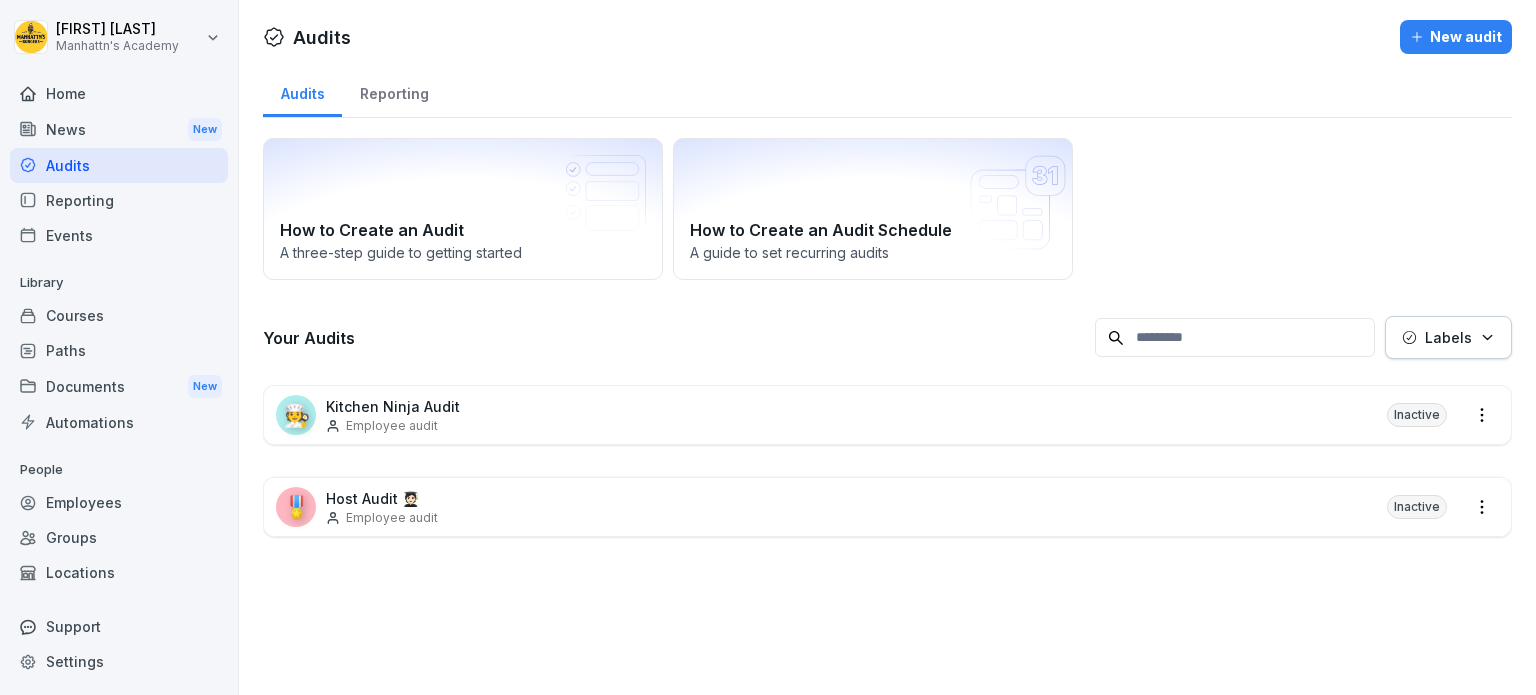 click on "Reporting" at bounding box center (119, 200) 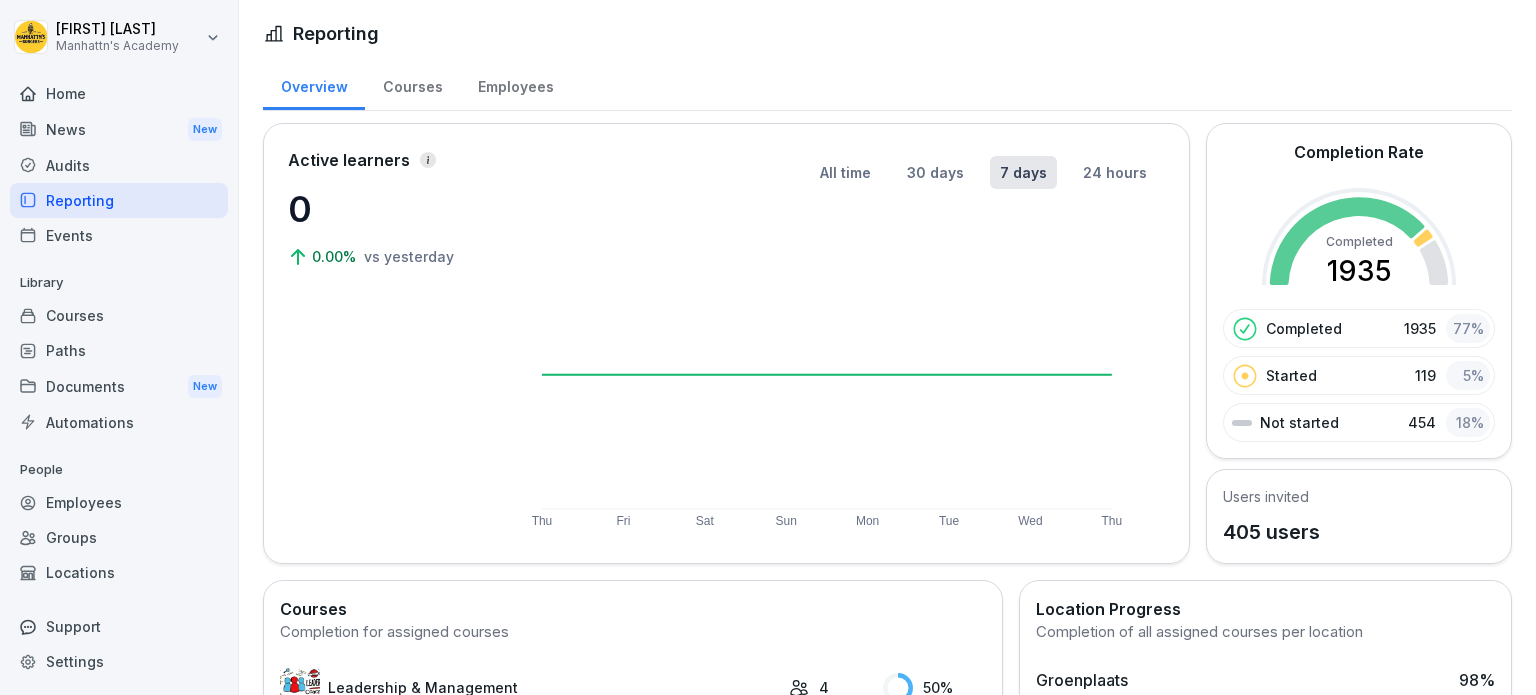 click on "Events" at bounding box center [119, 235] 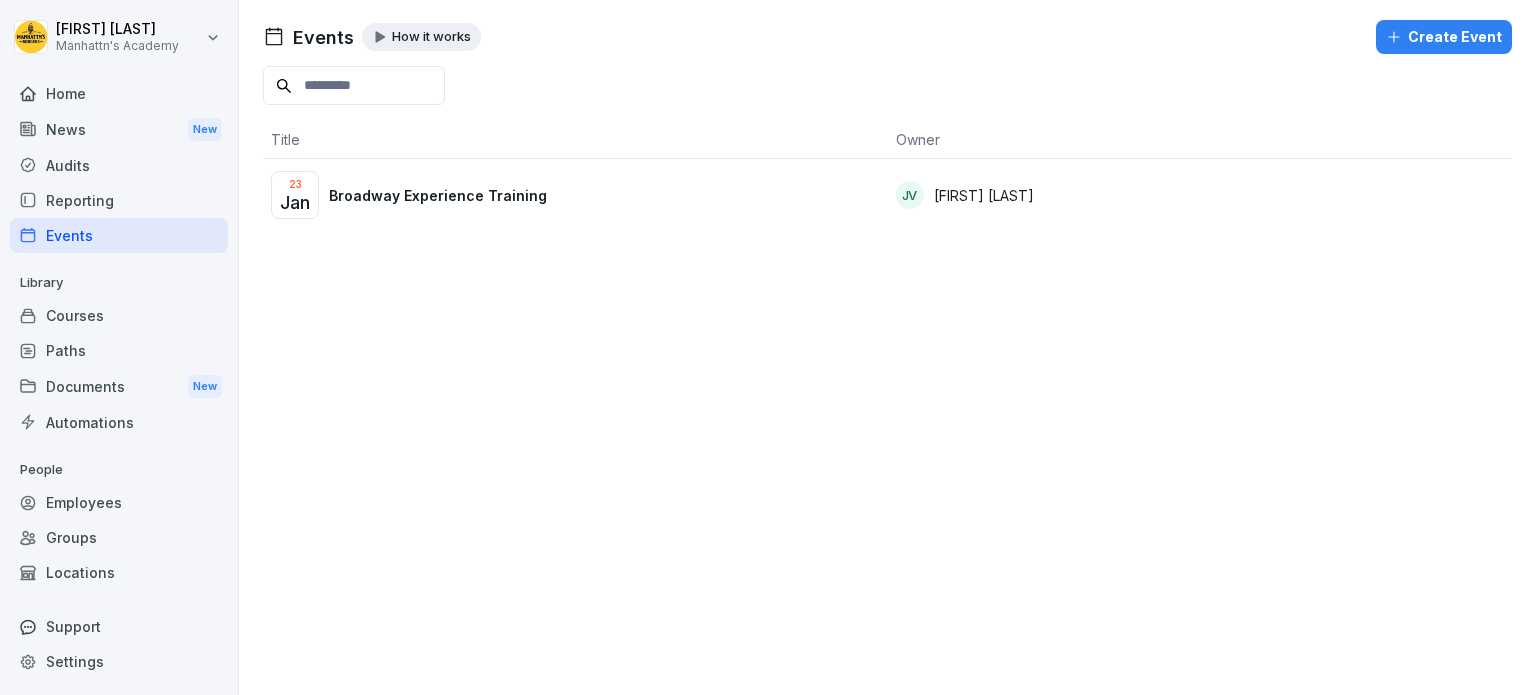 click on "Documents New" at bounding box center (119, 386) 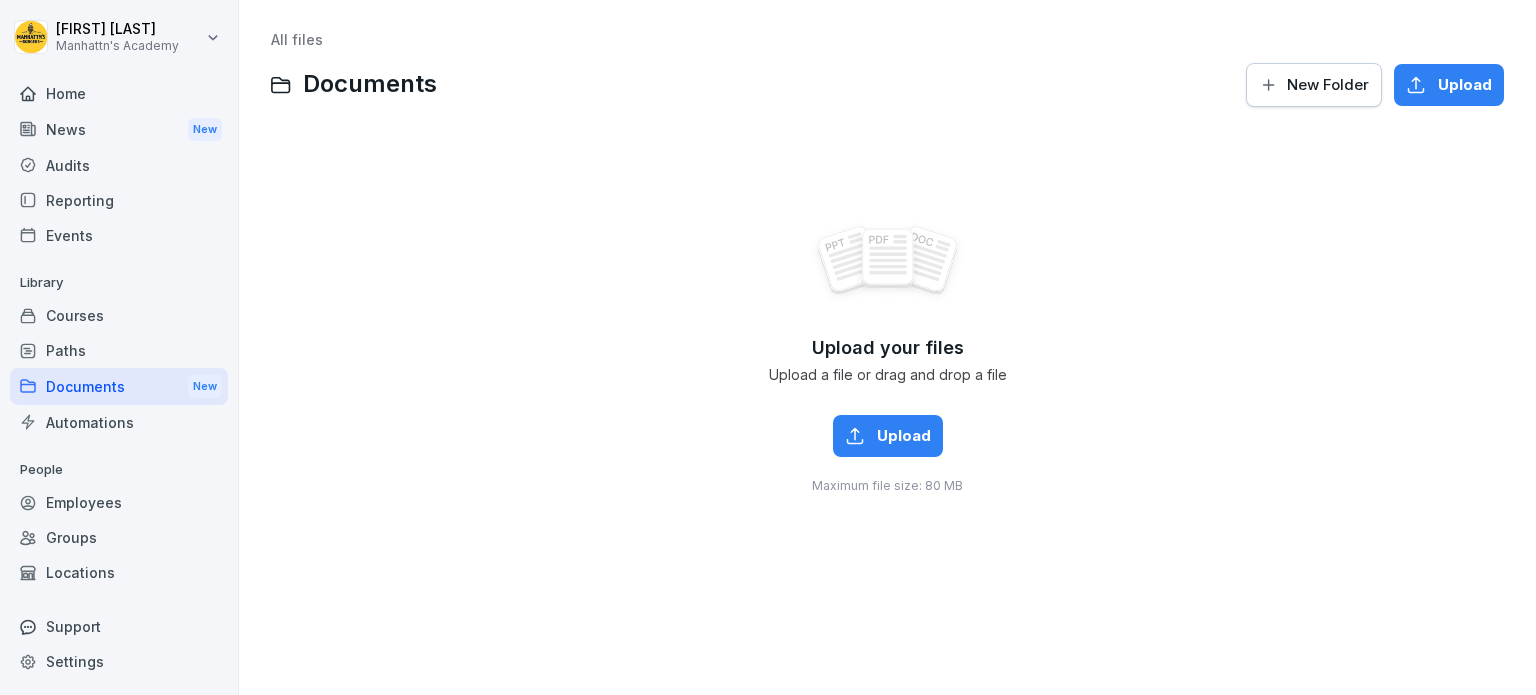 click on "Home" at bounding box center [119, 93] 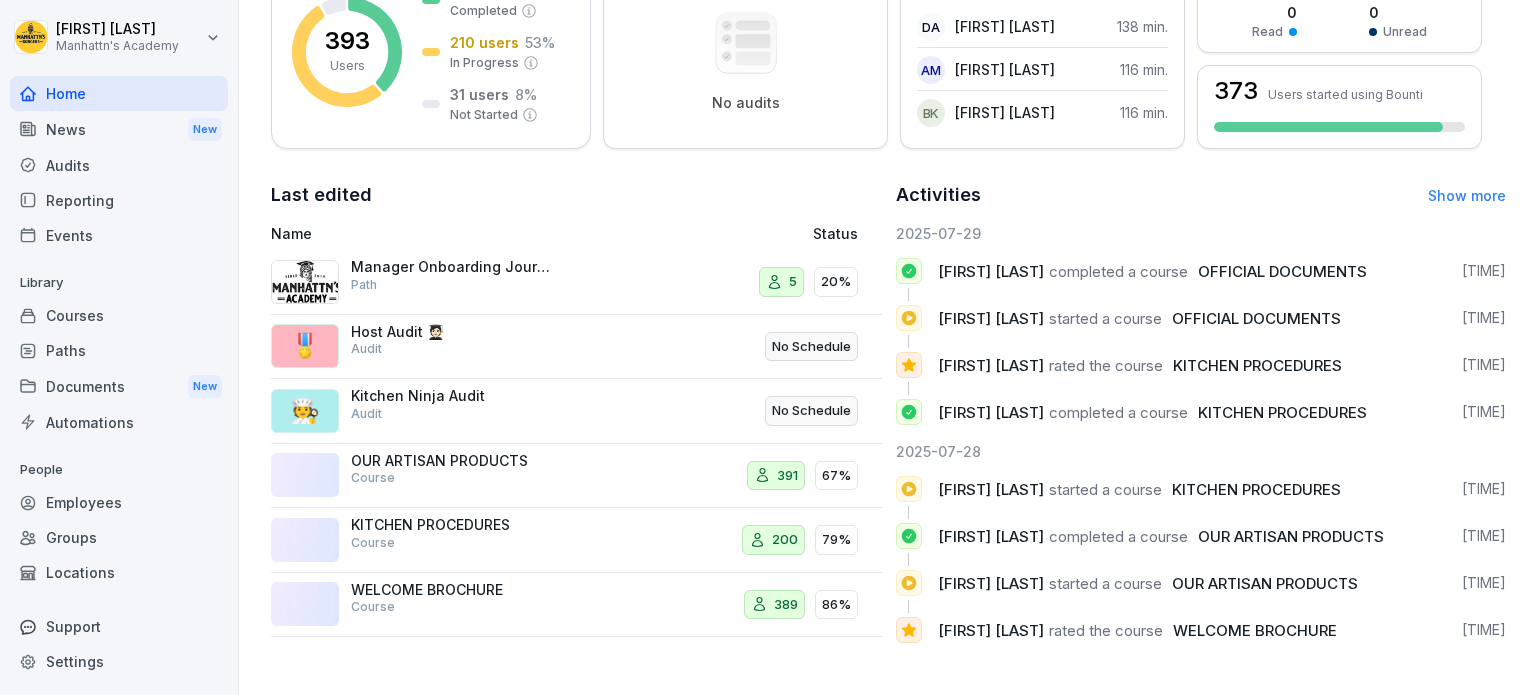 scroll, scrollTop: 356, scrollLeft: 0, axis: vertical 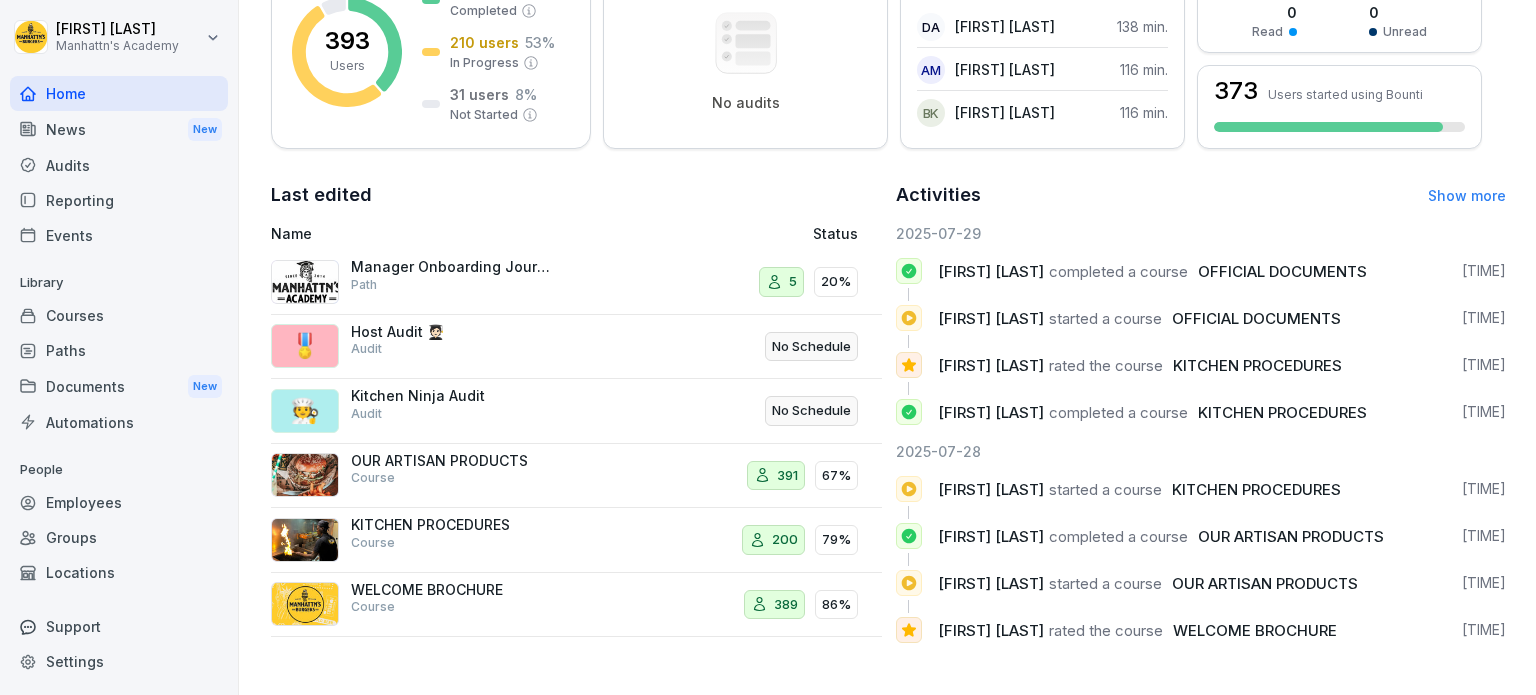 click on "Courses" at bounding box center [119, 315] 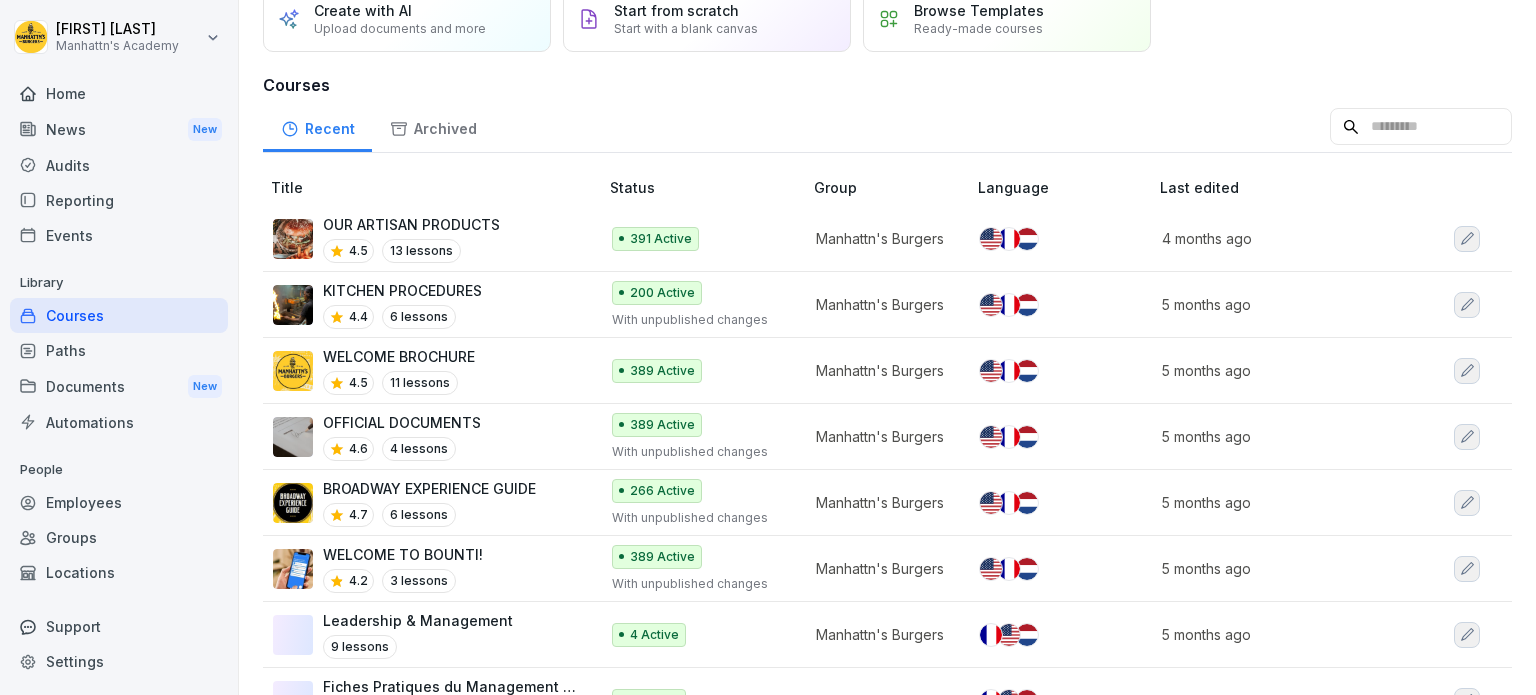 scroll, scrollTop: 100, scrollLeft: 0, axis: vertical 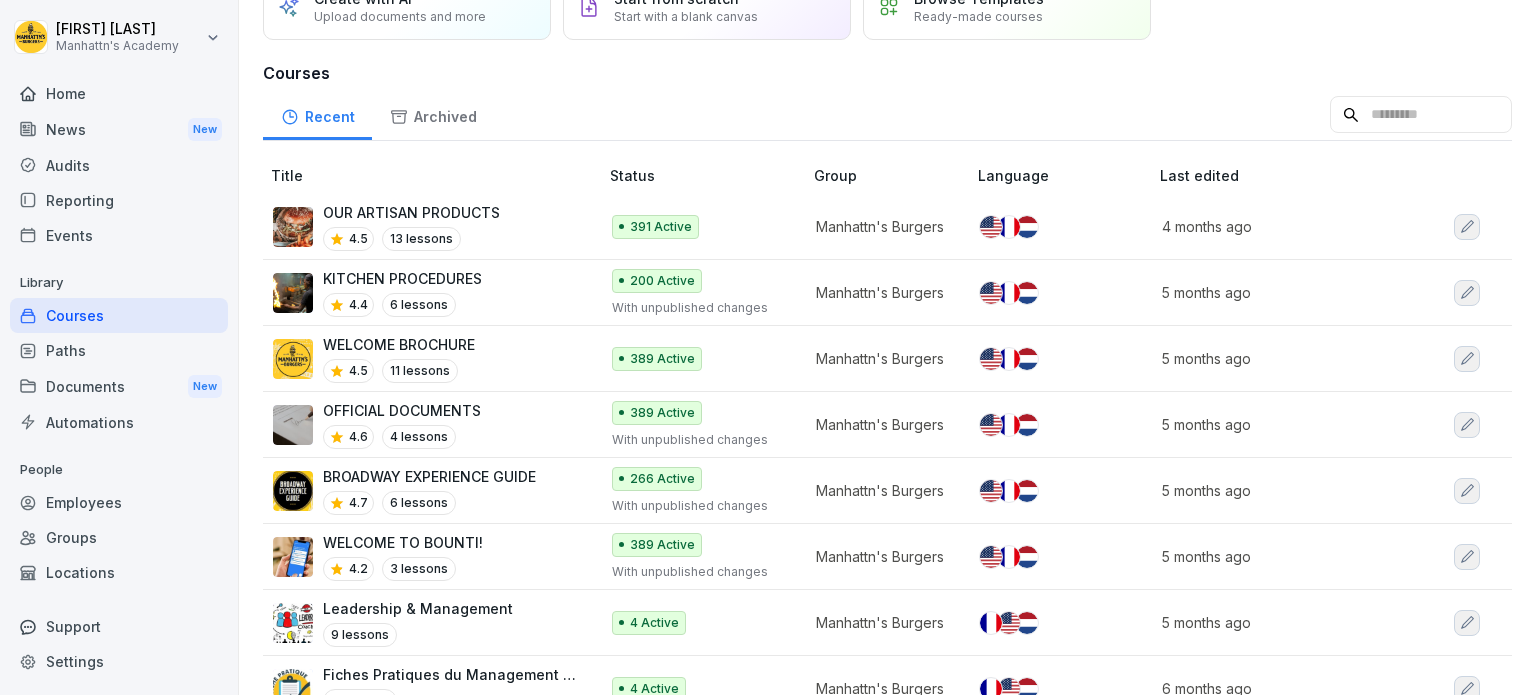 click on "New" at bounding box center (205, 129) 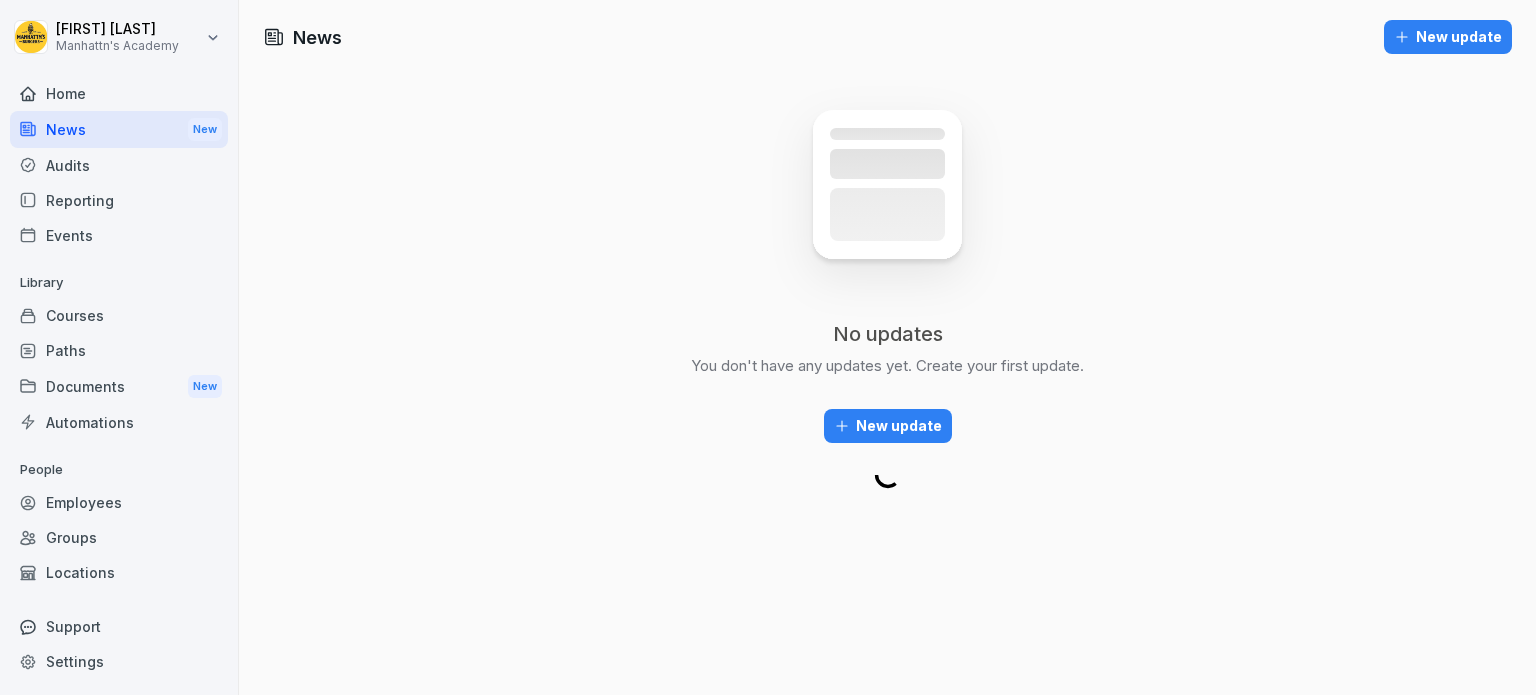 scroll, scrollTop: 0, scrollLeft: 0, axis: both 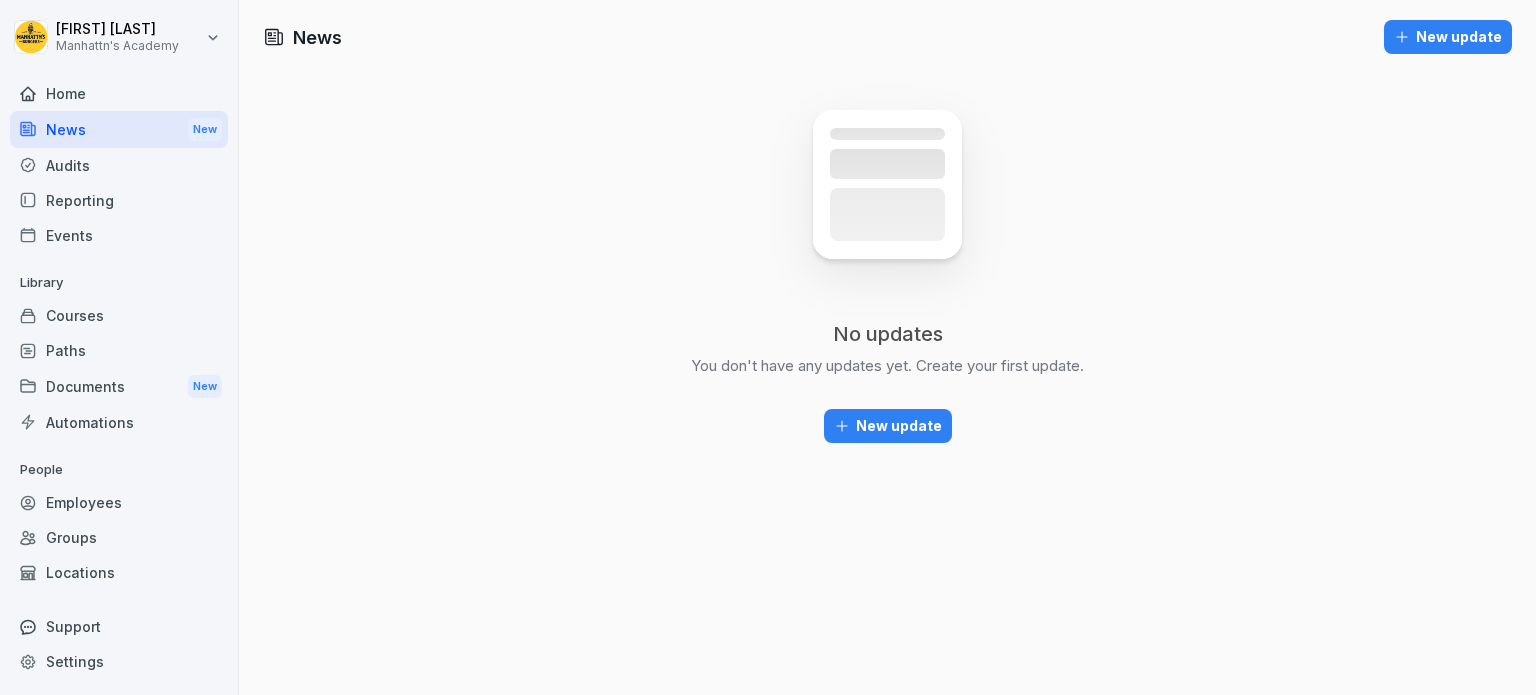 click on "Support" at bounding box center [119, 626] 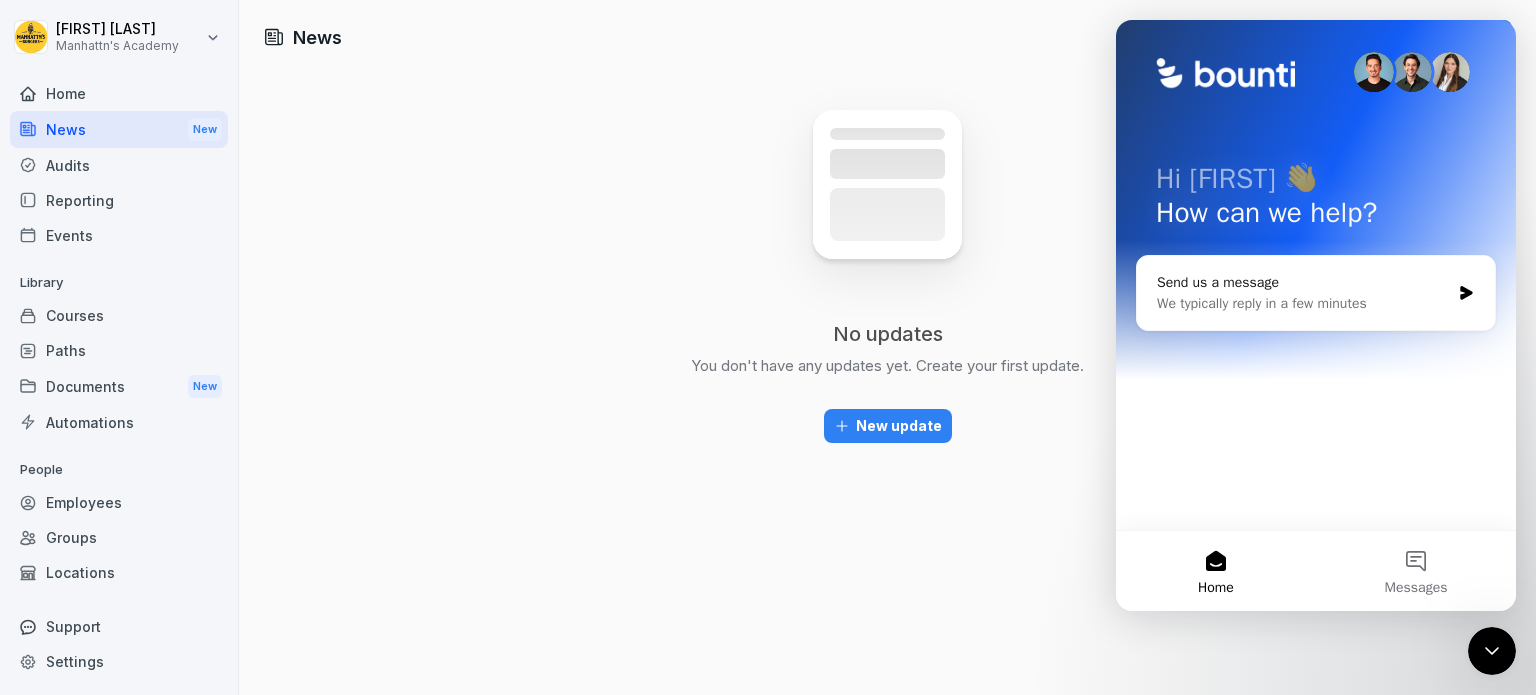scroll, scrollTop: 0, scrollLeft: 0, axis: both 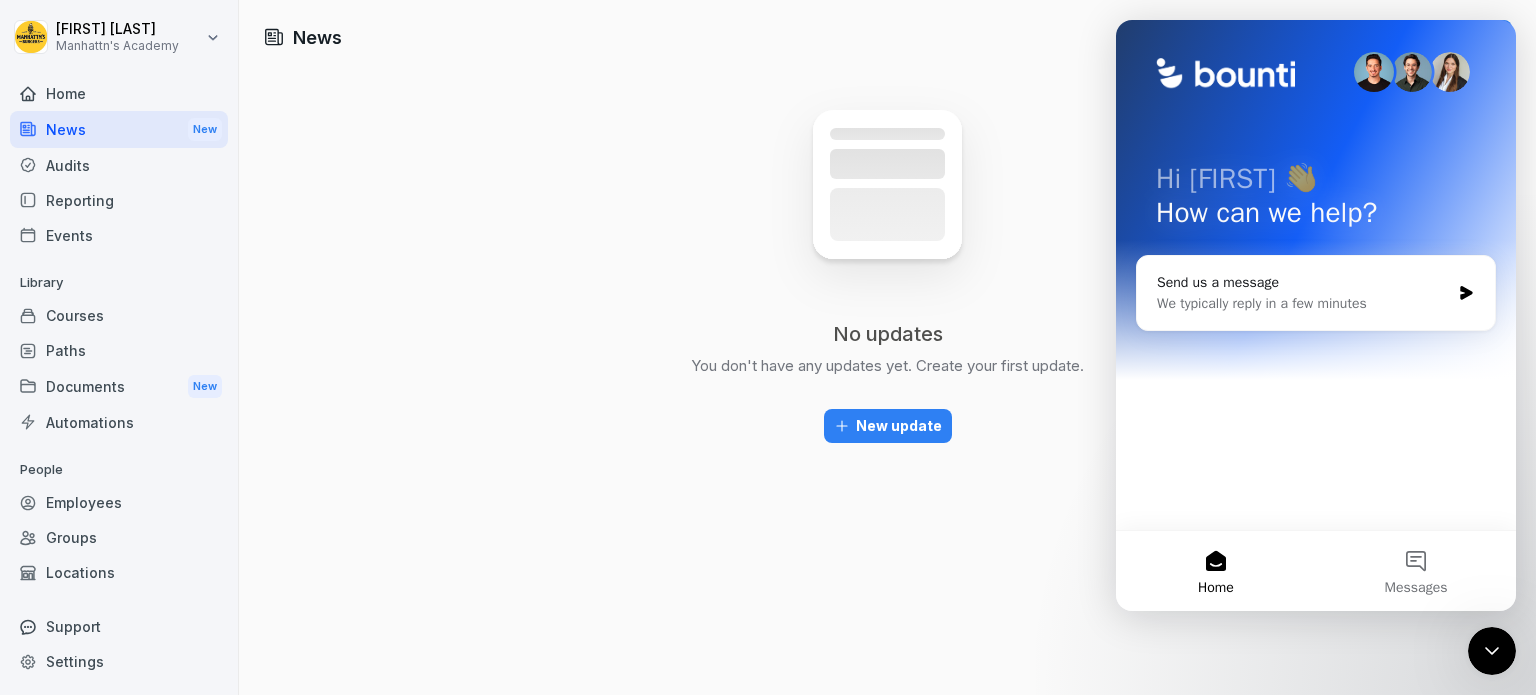 click on "News New update" at bounding box center (887, 37) 